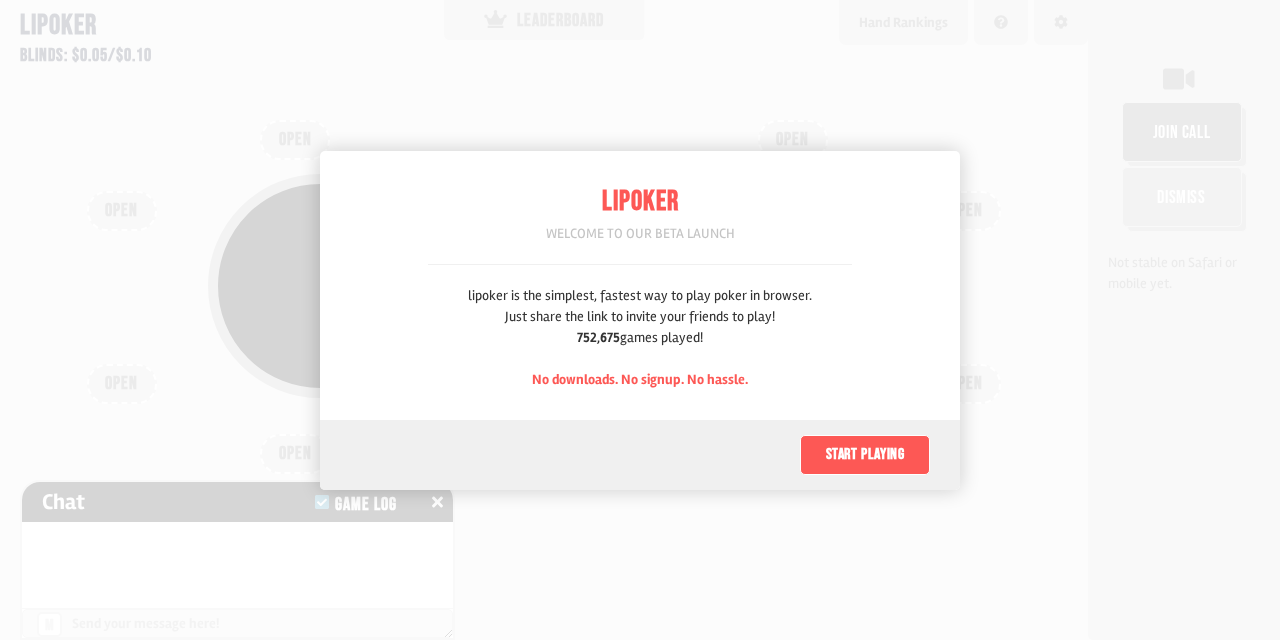 scroll, scrollTop: 0, scrollLeft: 0, axis: both 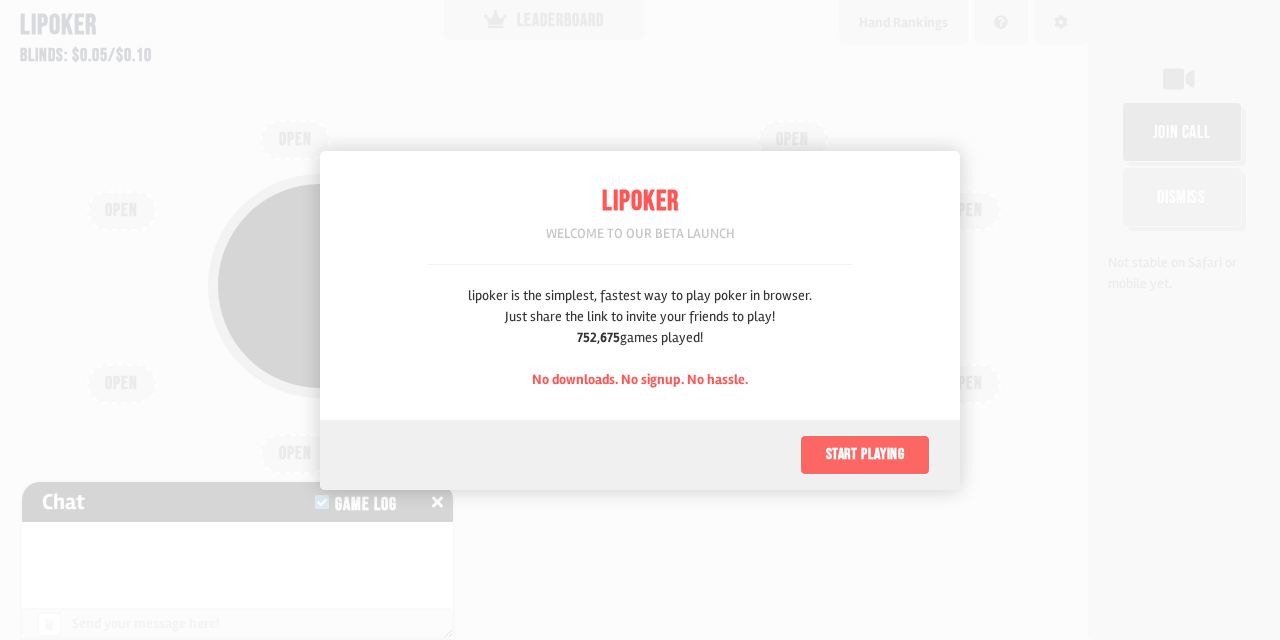 click on "Start playing" at bounding box center (865, 455) 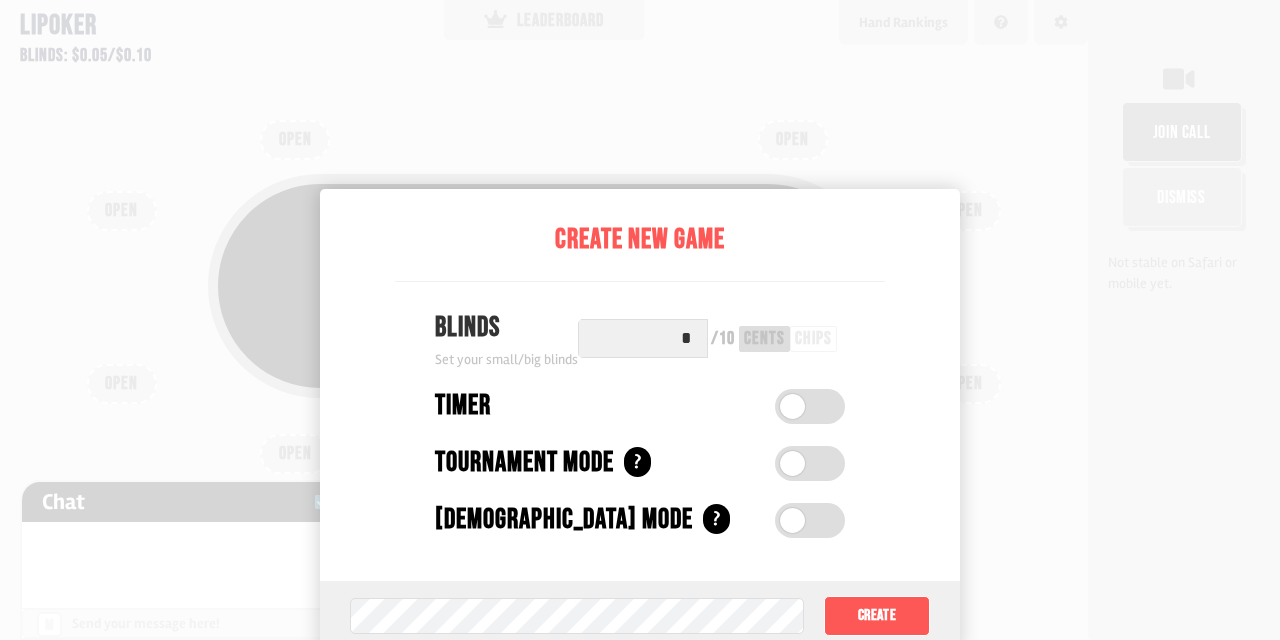 scroll, scrollTop: 100, scrollLeft: 0, axis: vertical 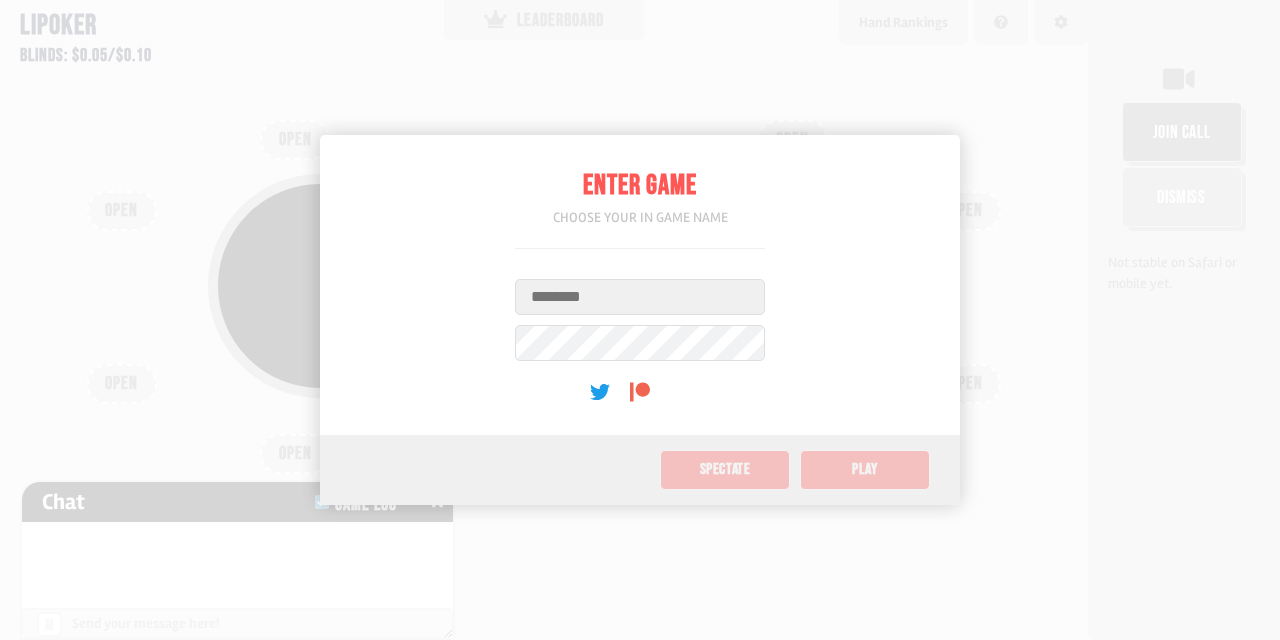 click on "Username" at bounding box center (640, 297) 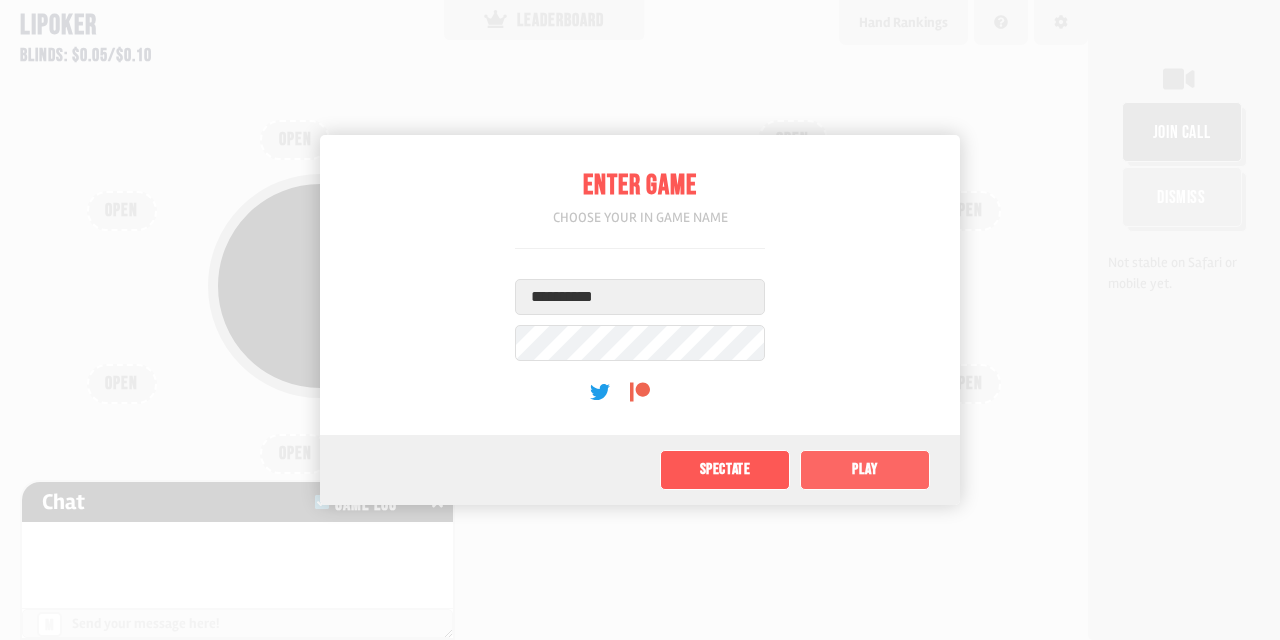 type on "**********" 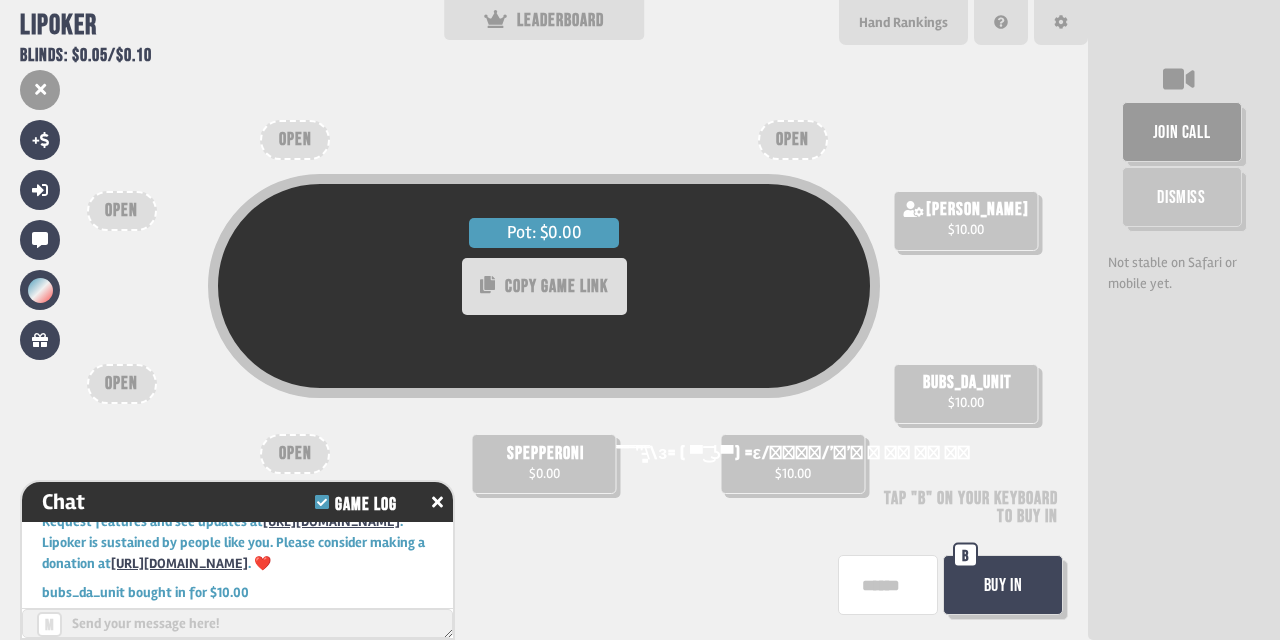 scroll, scrollTop: 127, scrollLeft: 0, axis: vertical 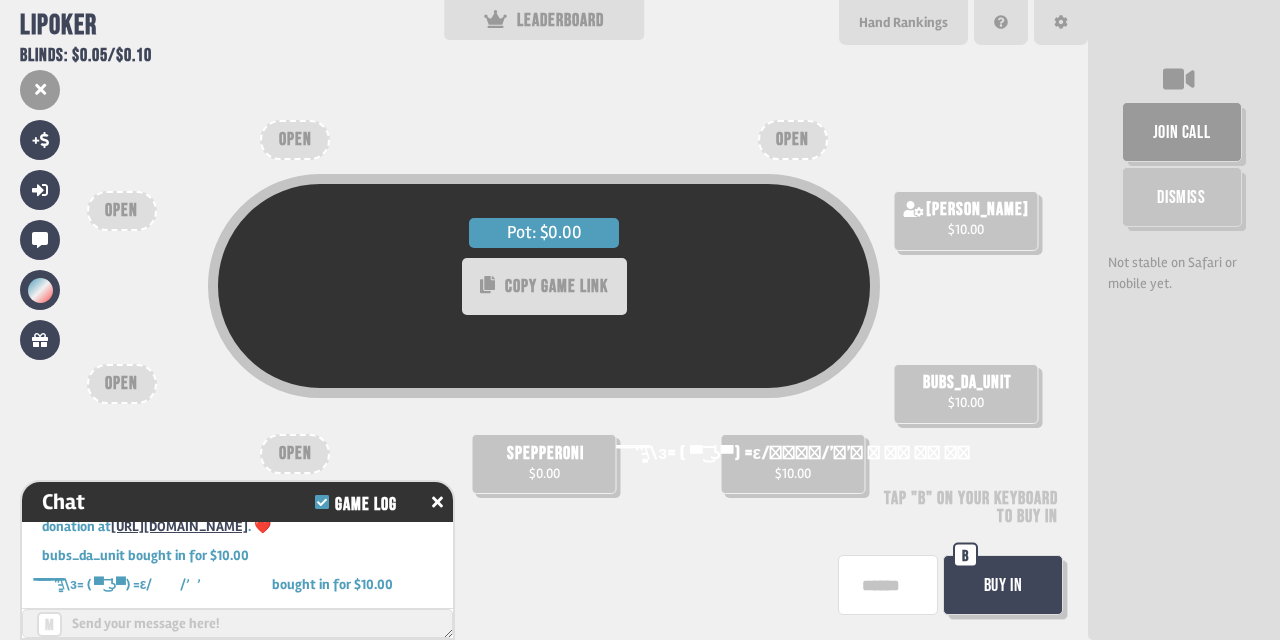 click on "Buy In" at bounding box center [1003, 585] 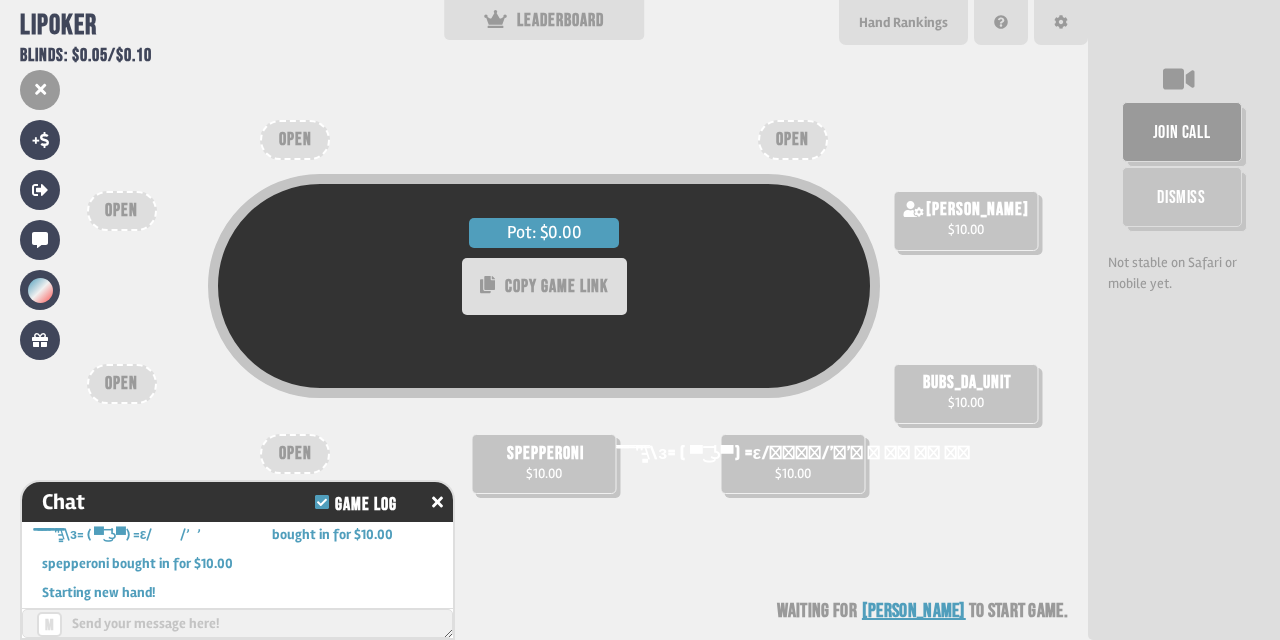 scroll, scrollTop: 243, scrollLeft: 0, axis: vertical 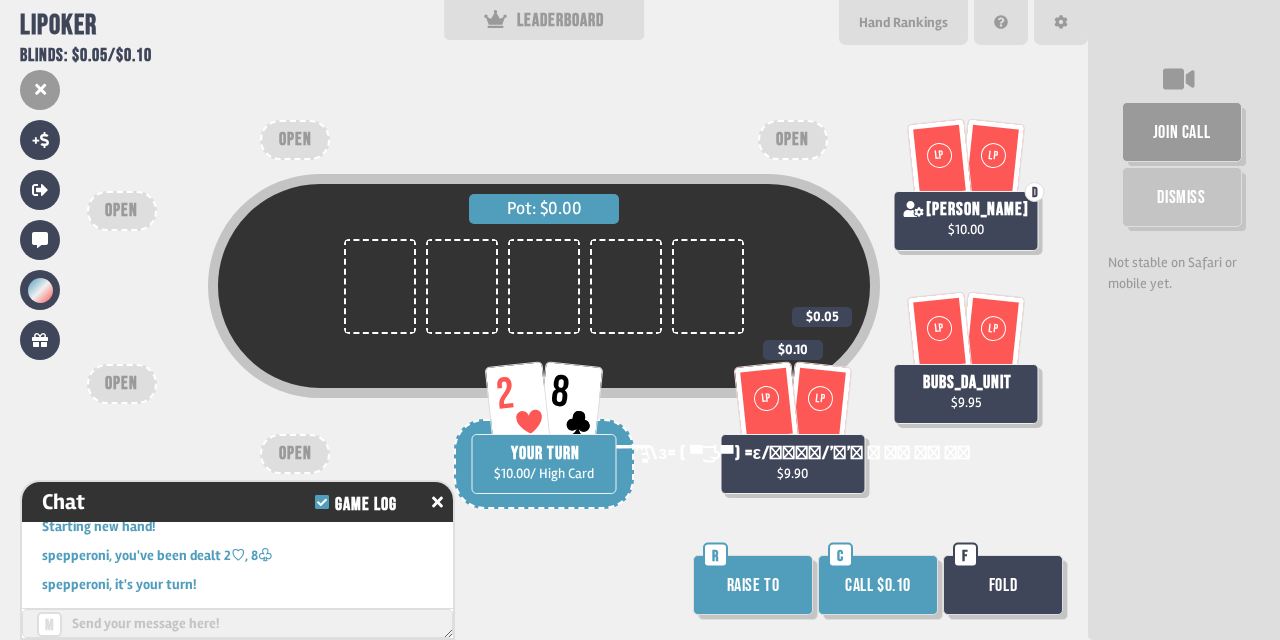 click on "F" at bounding box center (965, 555) 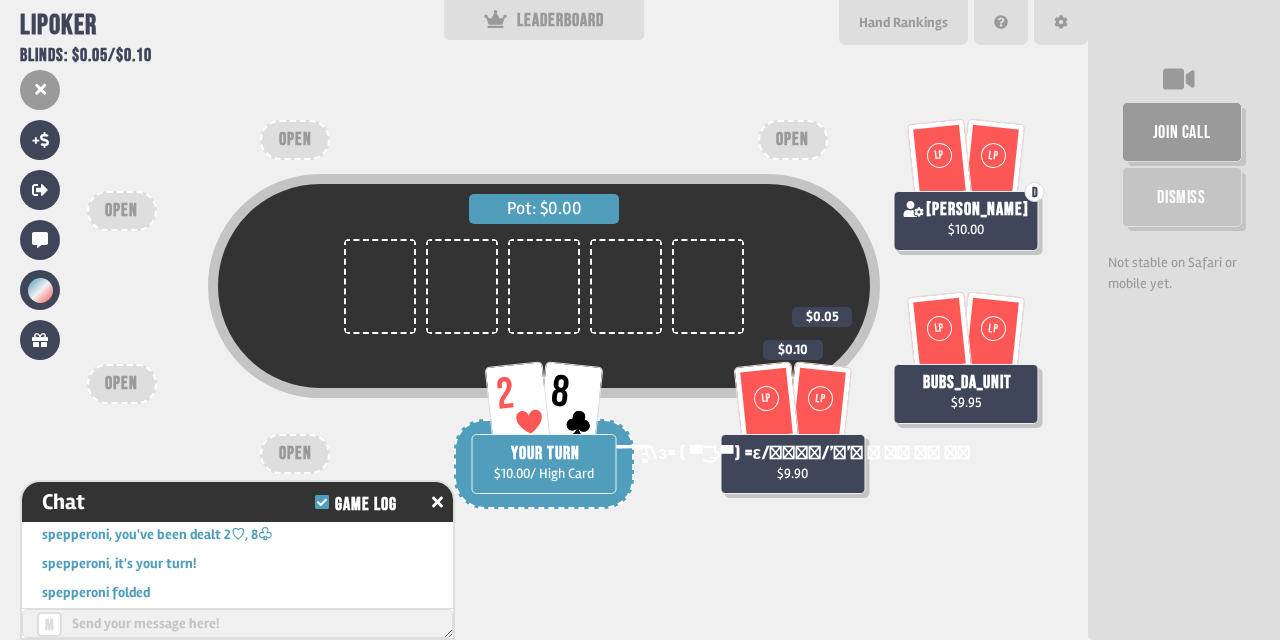 scroll, scrollTop: 272, scrollLeft: 0, axis: vertical 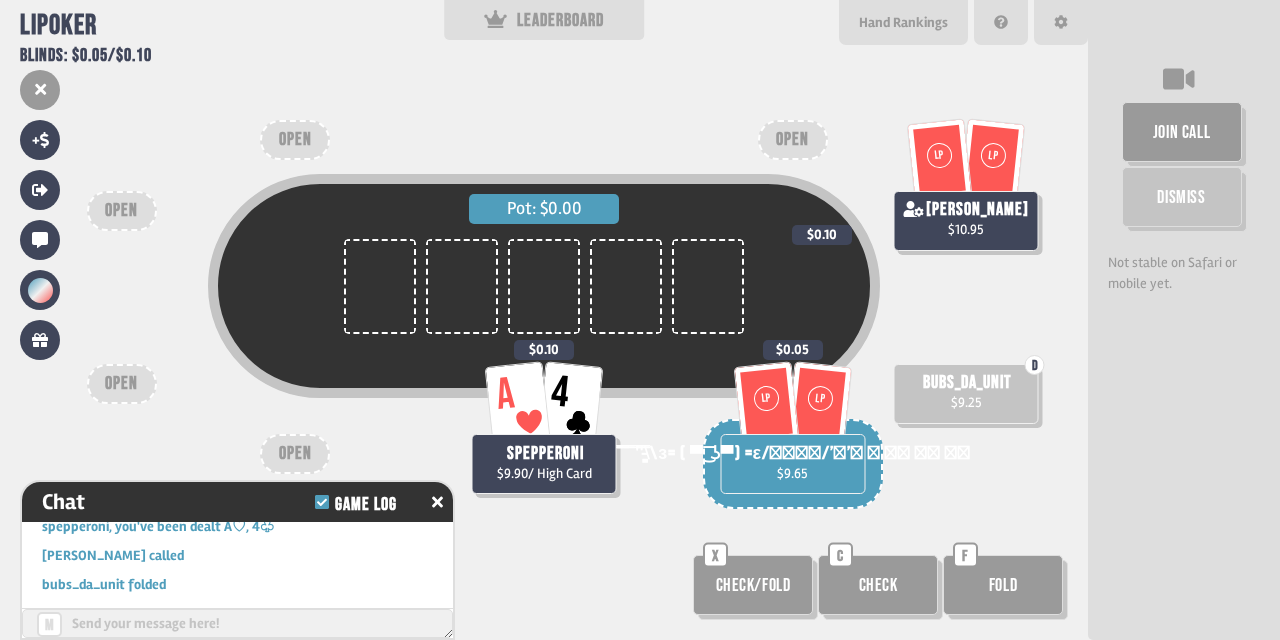 click on "Check" at bounding box center (878, 585) 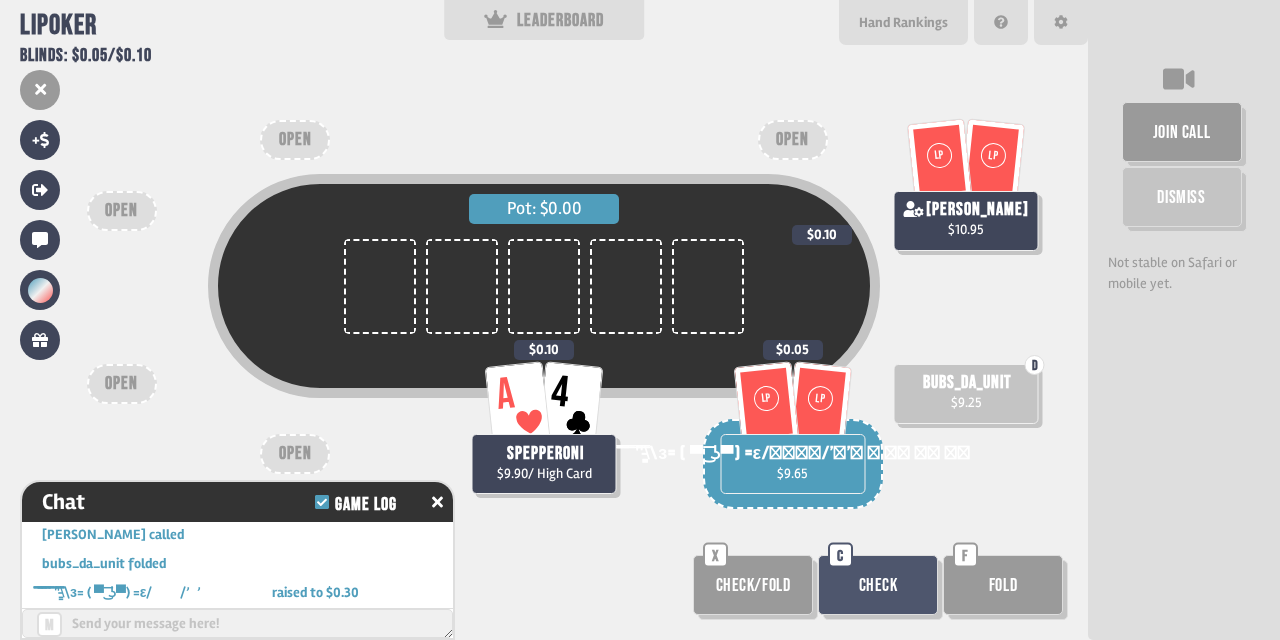 scroll, scrollTop: 881, scrollLeft: 0, axis: vertical 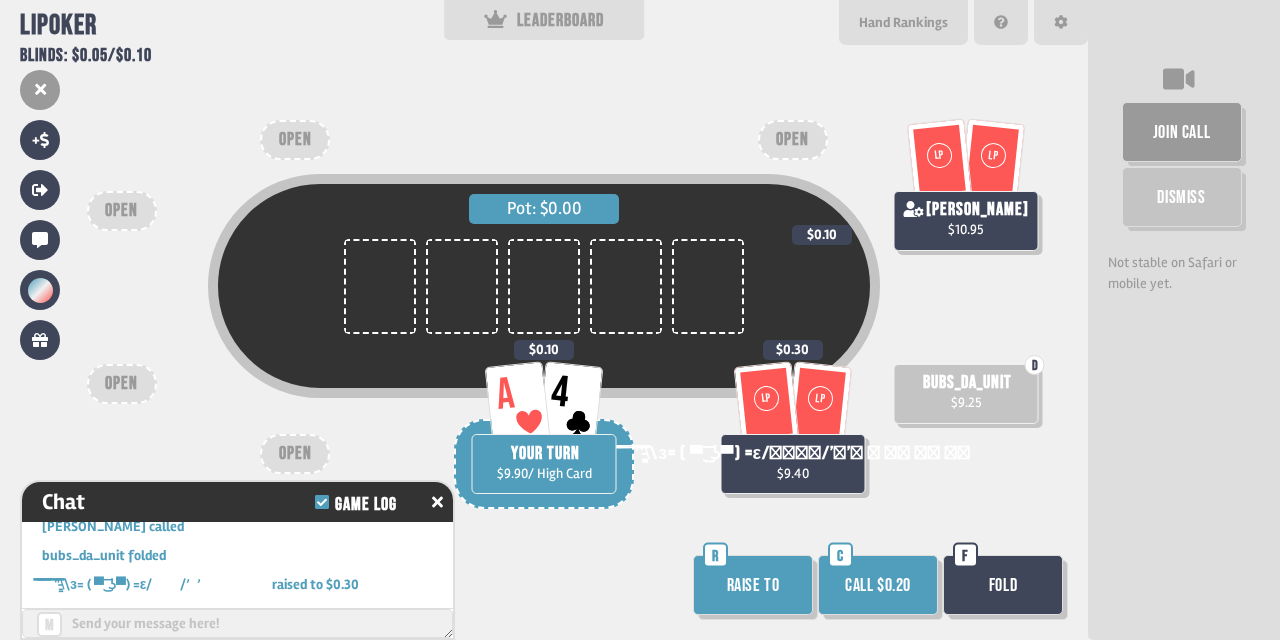 click on "Call $0.20" at bounding box center (878, 585) 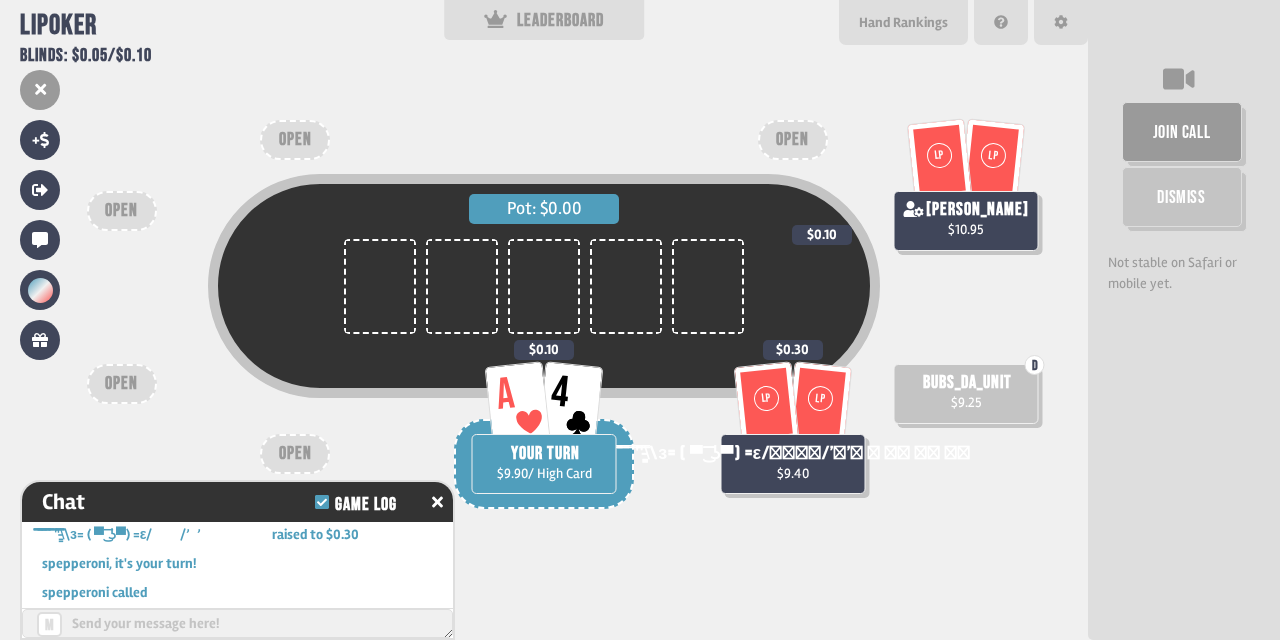 scroll, scrollTop: 939, scrollLeft: 0, axis: vertical 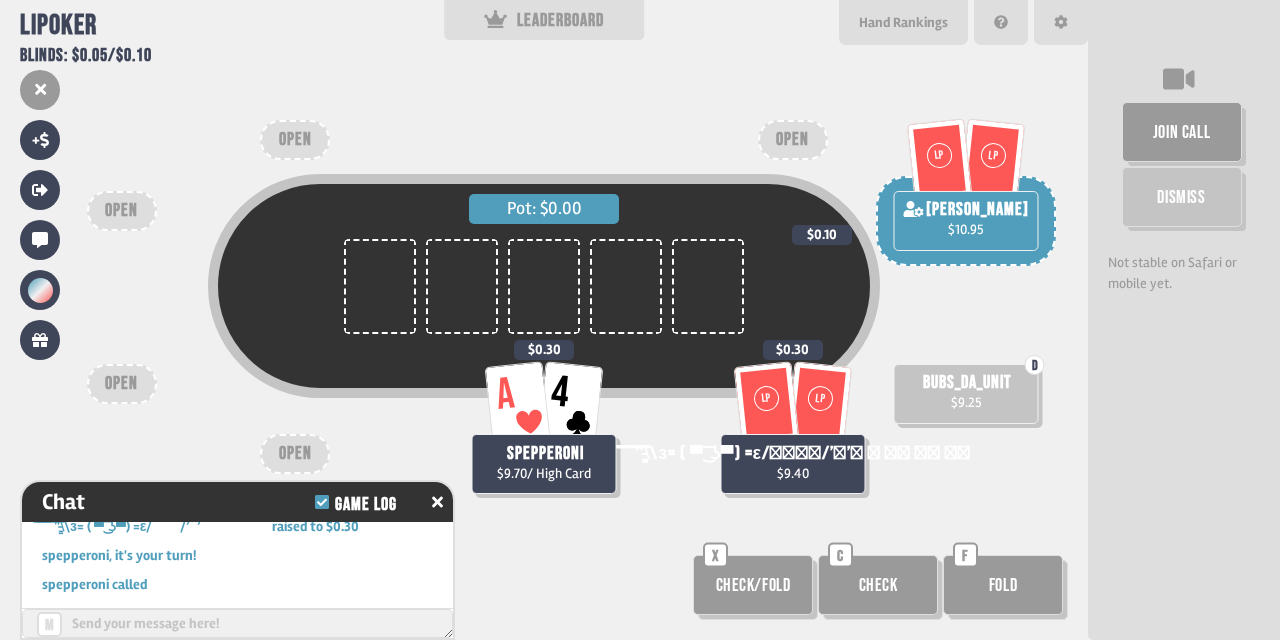 drag, startPoint x: 888, startPoint y: 597, endPoint x: 999, endPoint y: 467, distance: 170.94151 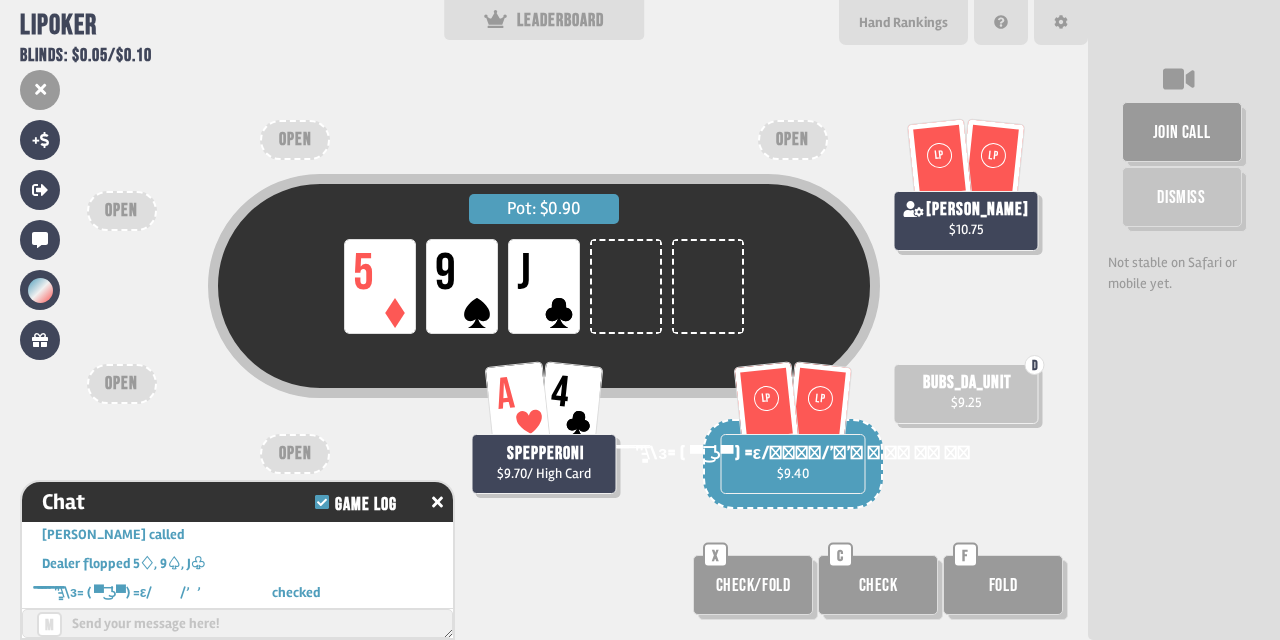 scroll, scrollTop: 1026, scrollLeft: 0, axis: vertical 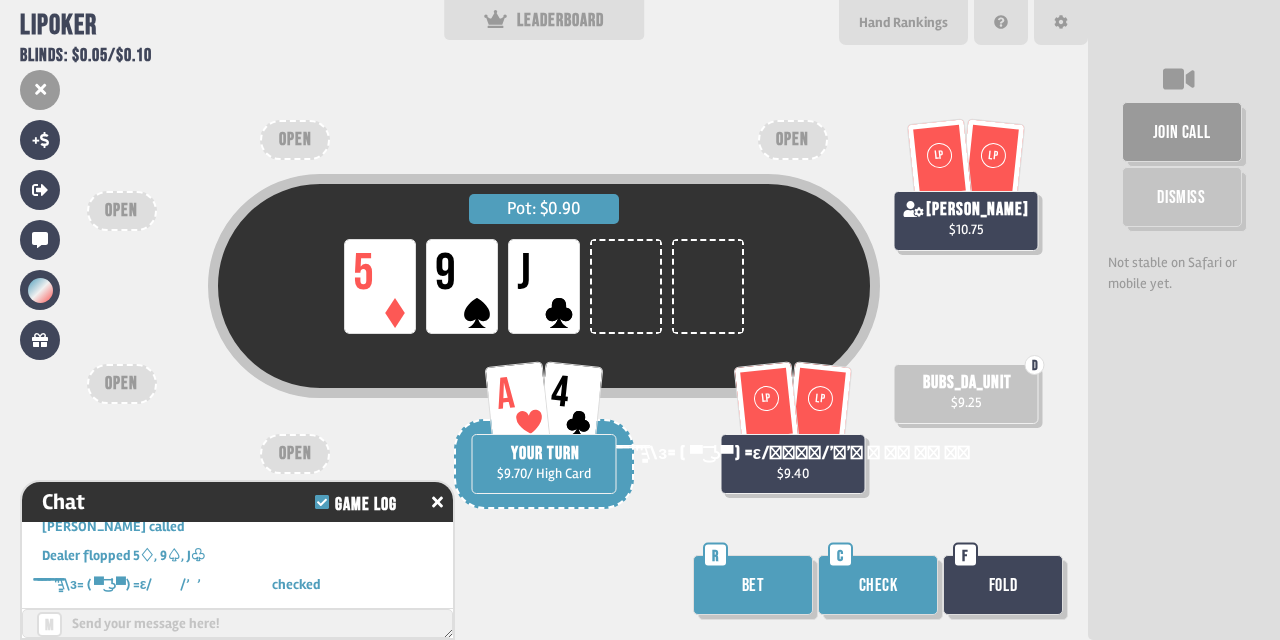click on "Check" at bounding box center [878, 585] 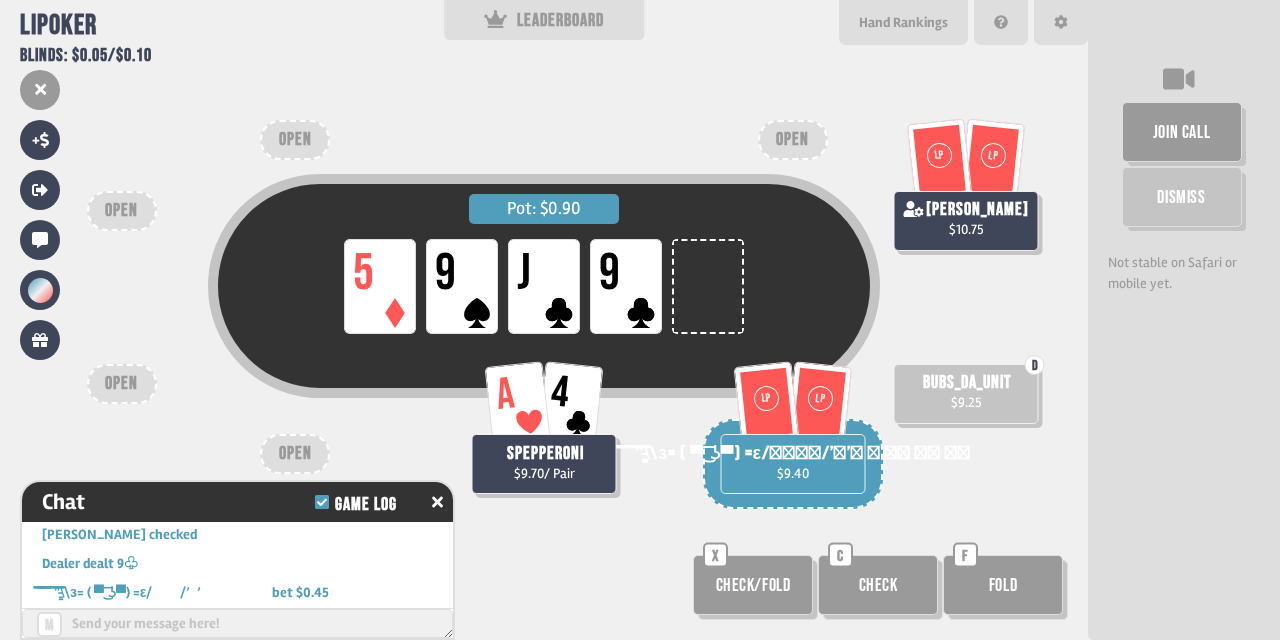 scroll, scrollTop: 1171, scrollLeft: 0, axis: vertical 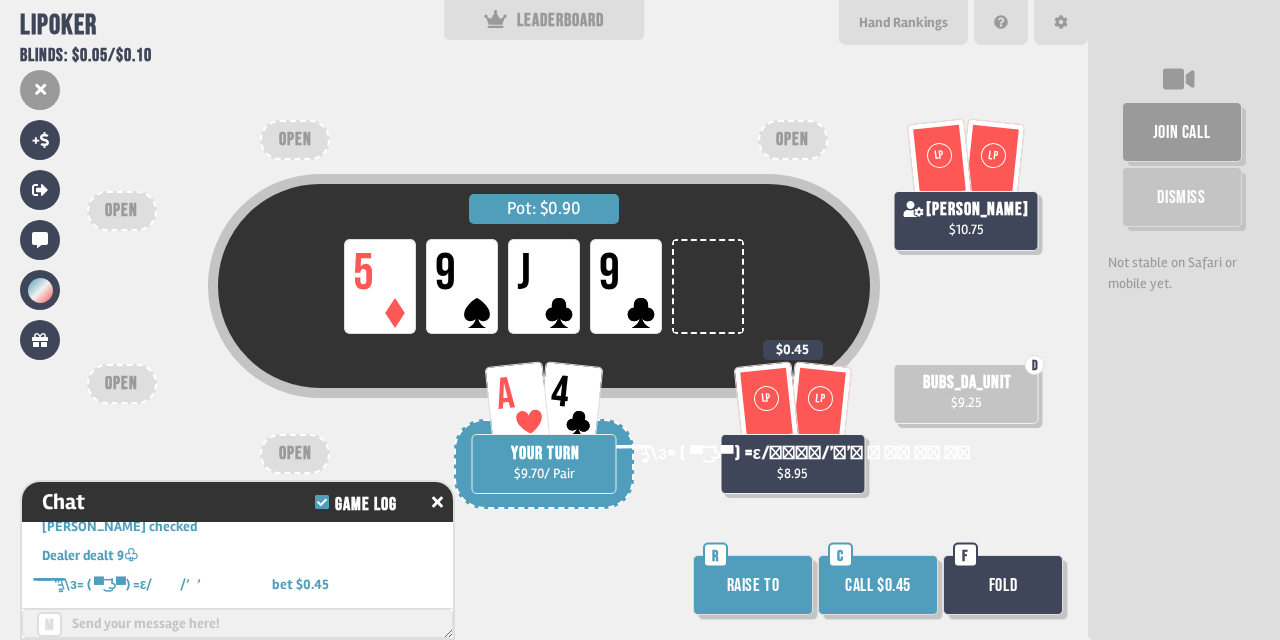 click on "Fold" at bounding box center [1003, 585] 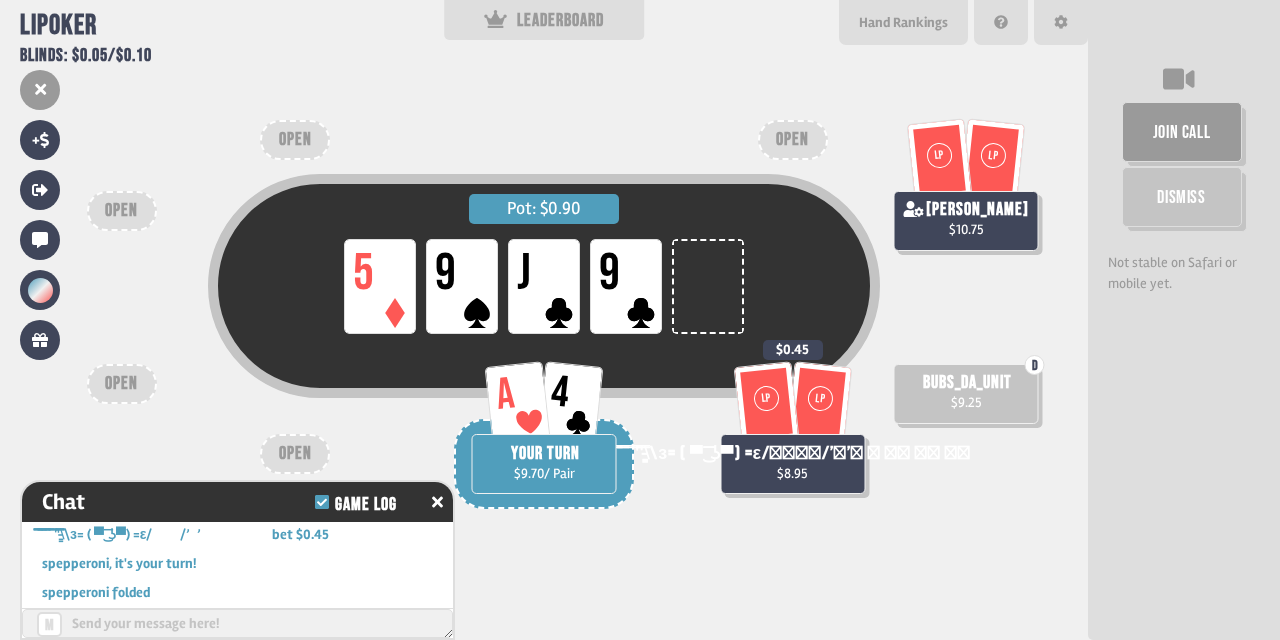 scroll, scrollTop: 1229, scrollLeft: 0, axis: vertical 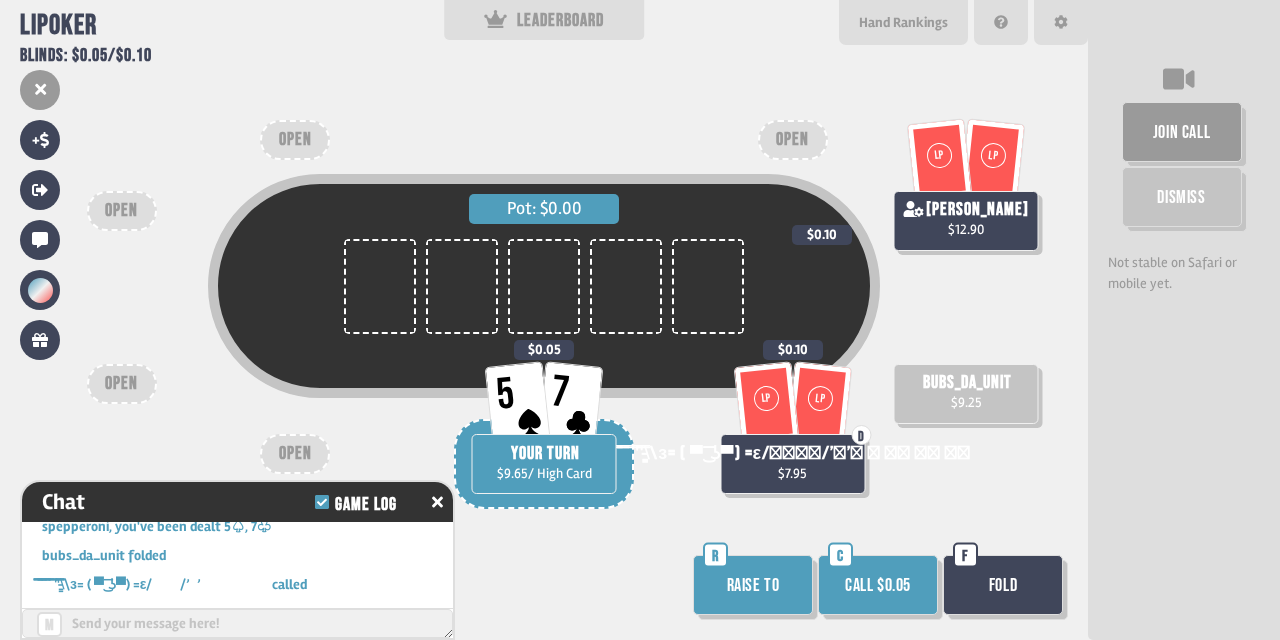 click on "Call $0.05" at bounding box center (878, 585) 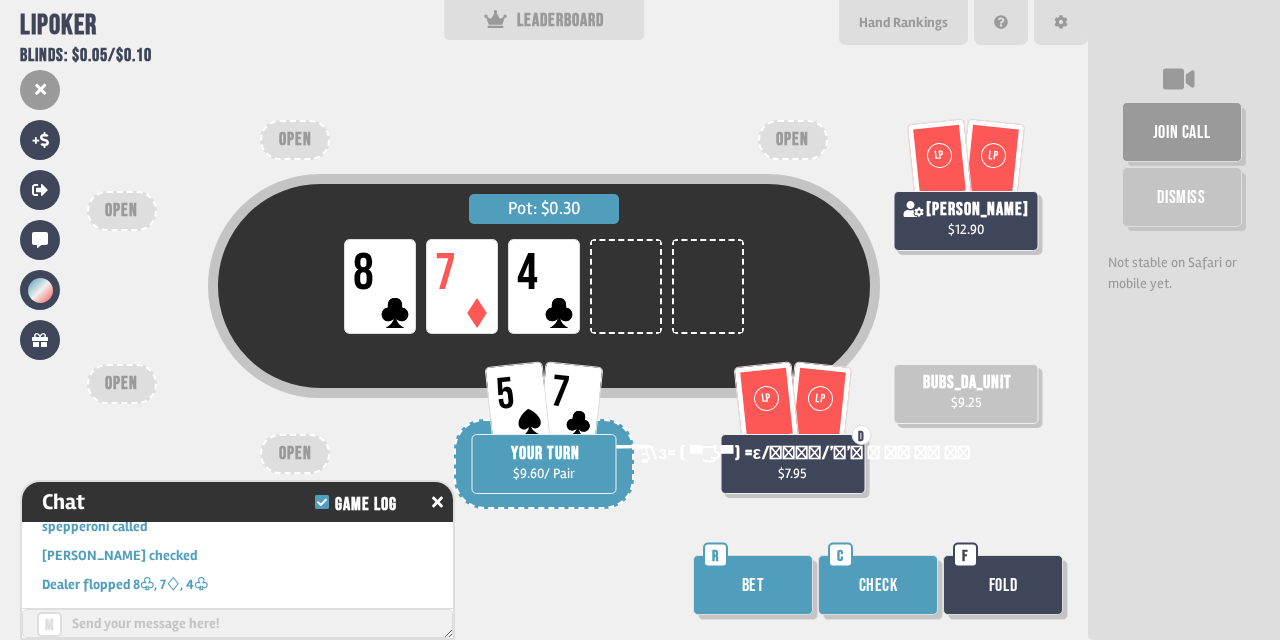 scroll, scrollTop: 1722, scrollLeft: 0, axis: vertical 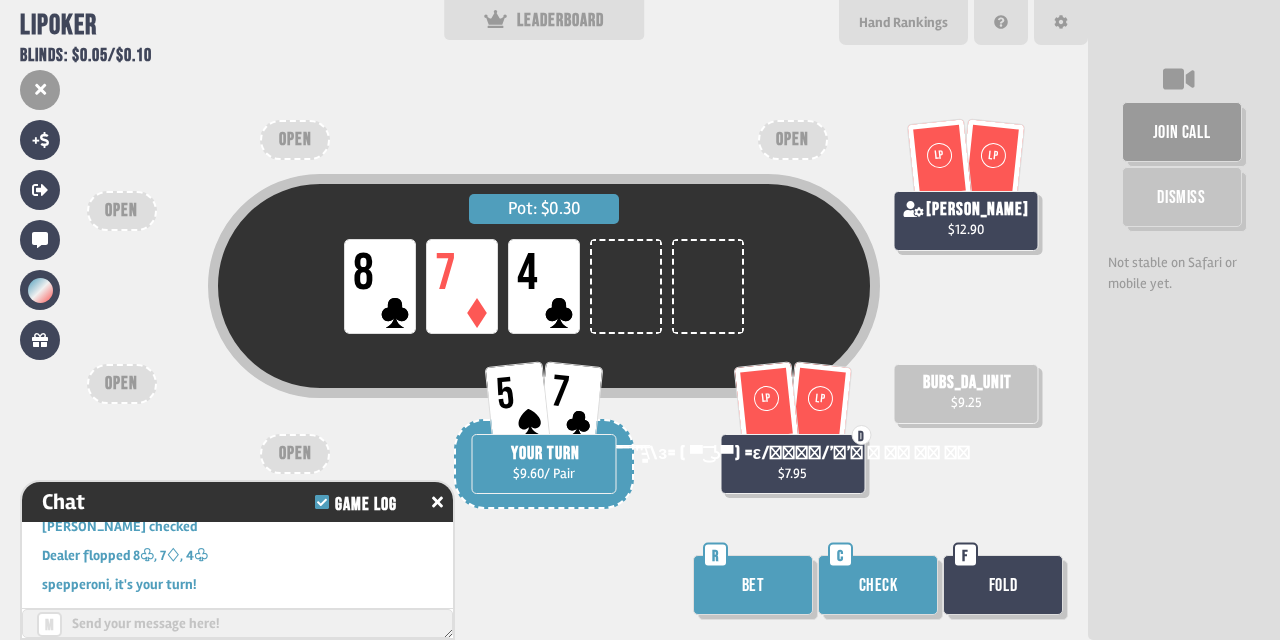 click on "Bet" at bounding box center [753, 585] 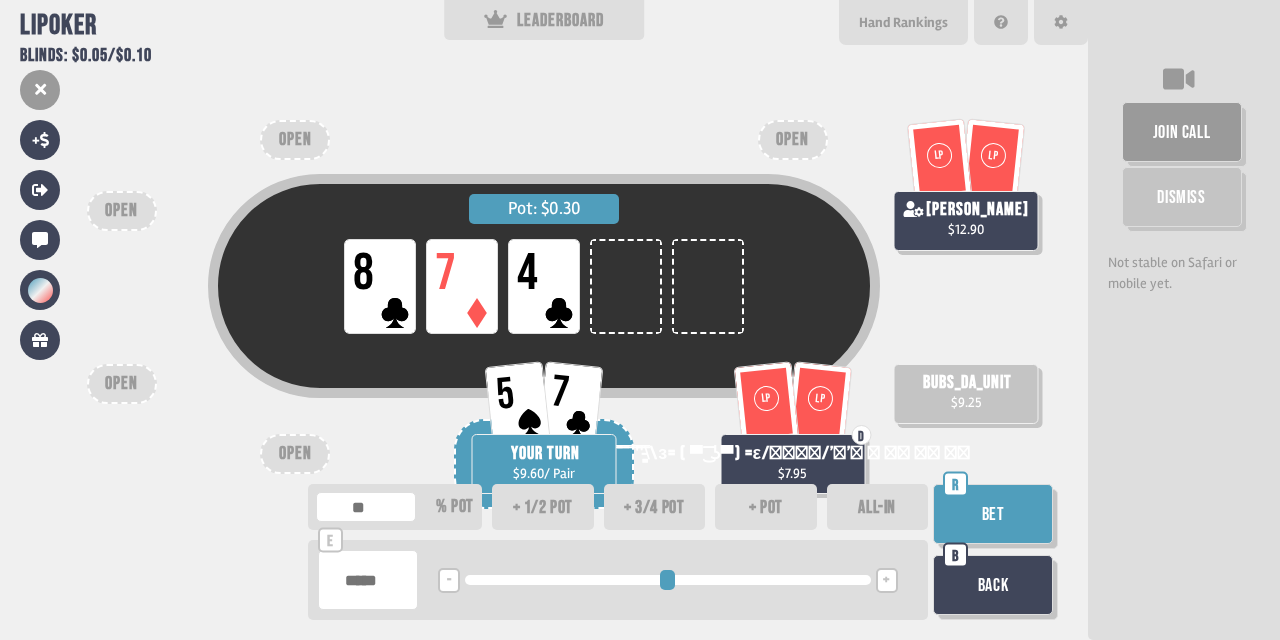 click on "+" at bounding box center [886, 581] 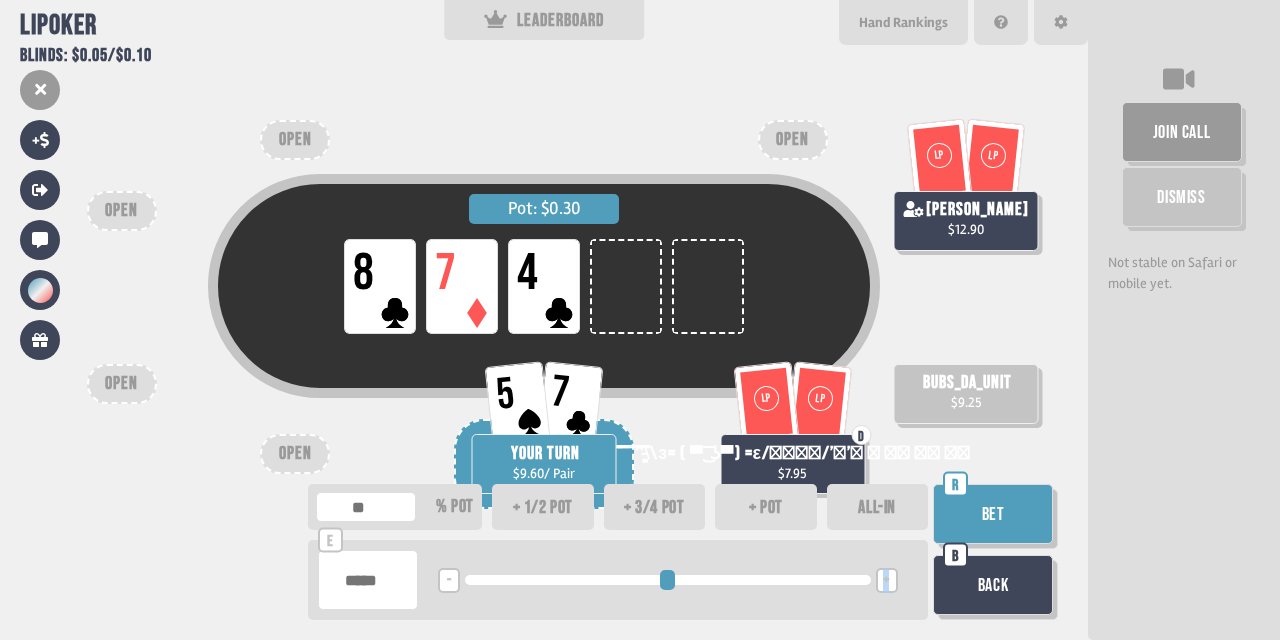 click on "+" at bounding box center [886, 581] 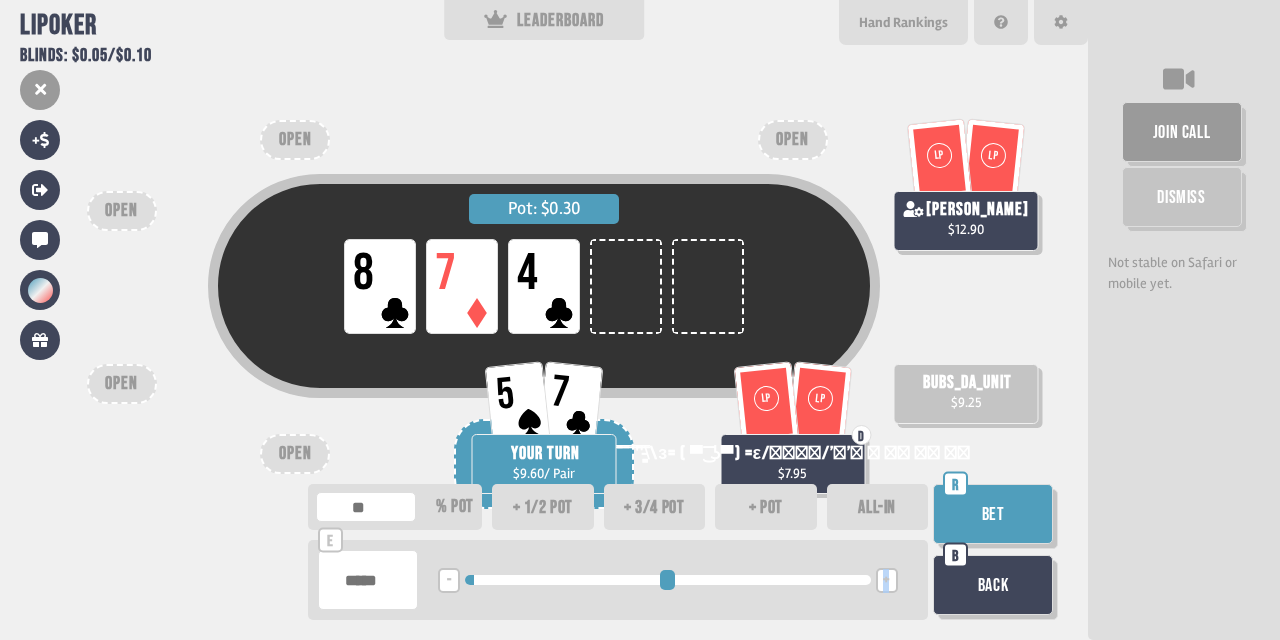 click on "Bet" at bounding box center (993, 514) 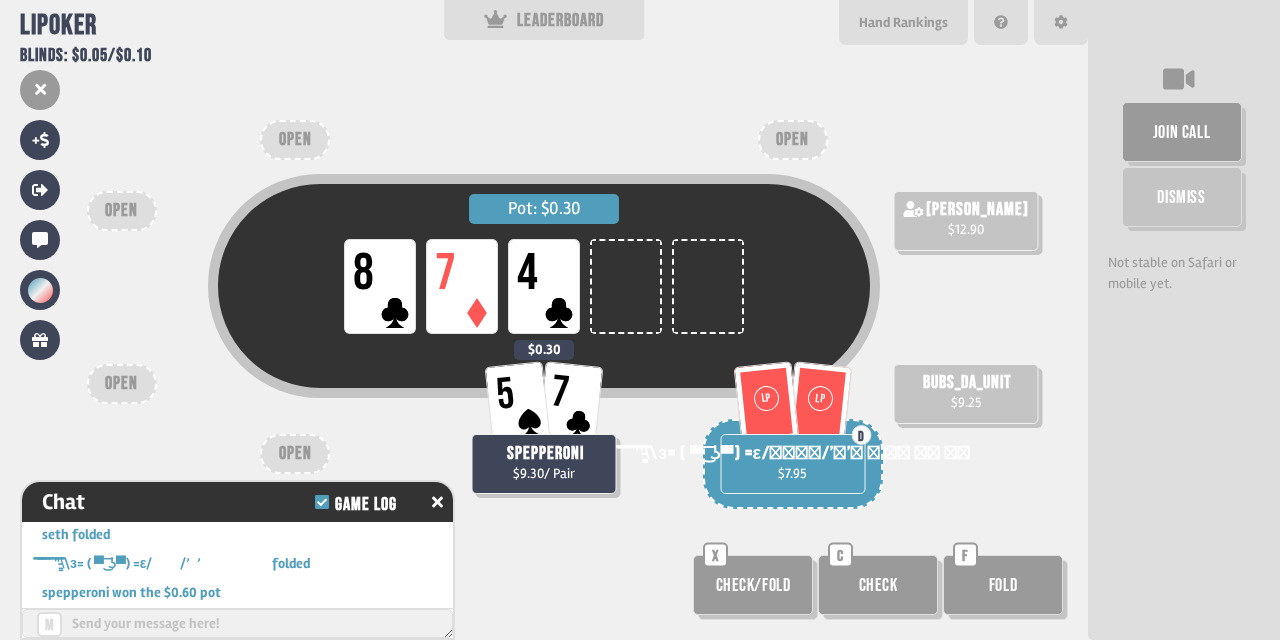 scroll, scrollTop: 1838, scrollLeft: 0, axis: vertical 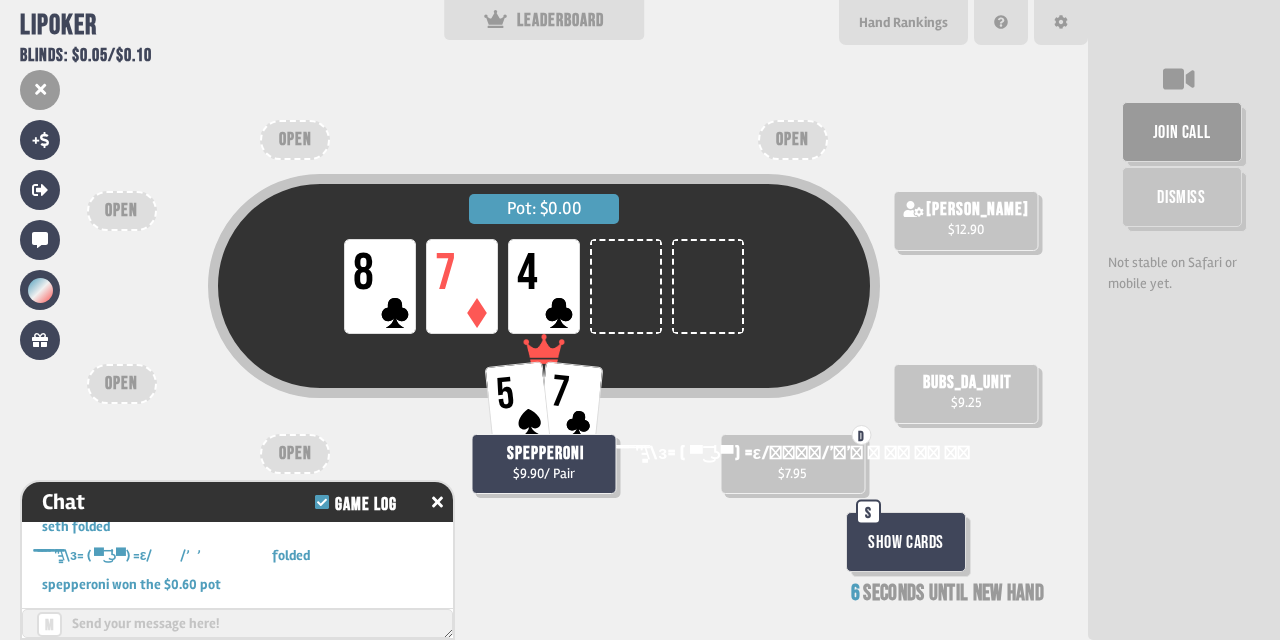 click on "Show Cards" at bounding box center (906, 542) 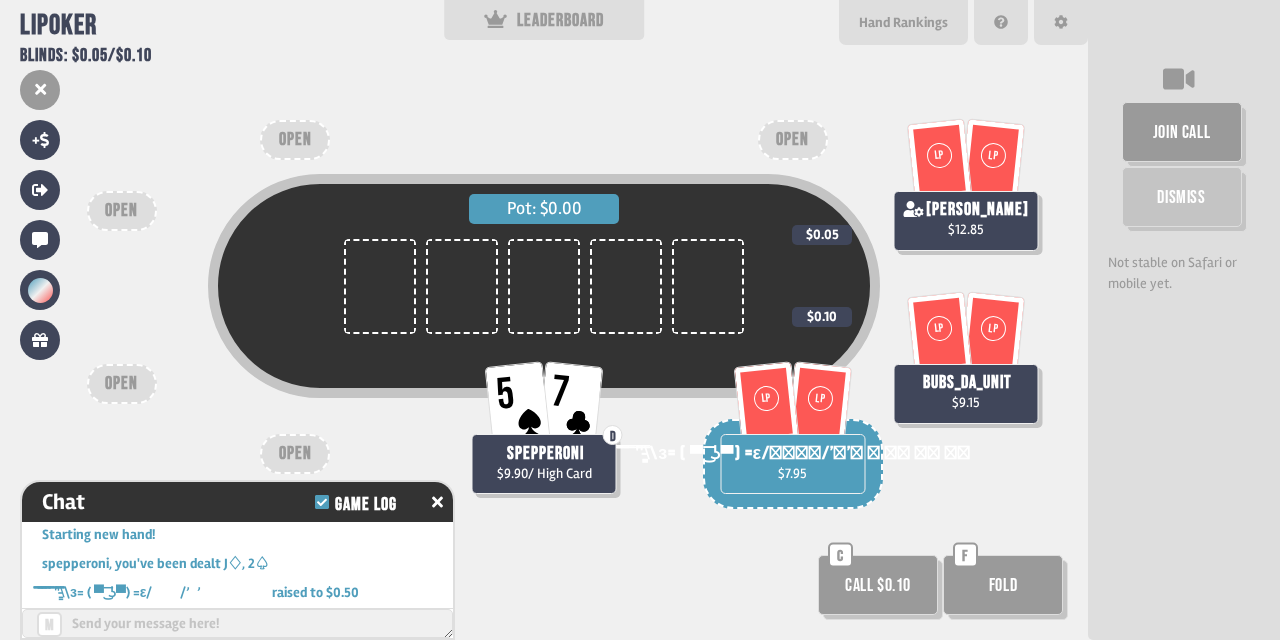 scroll, scrollTop: 1925, scrollLeft: 0, axis: vertical 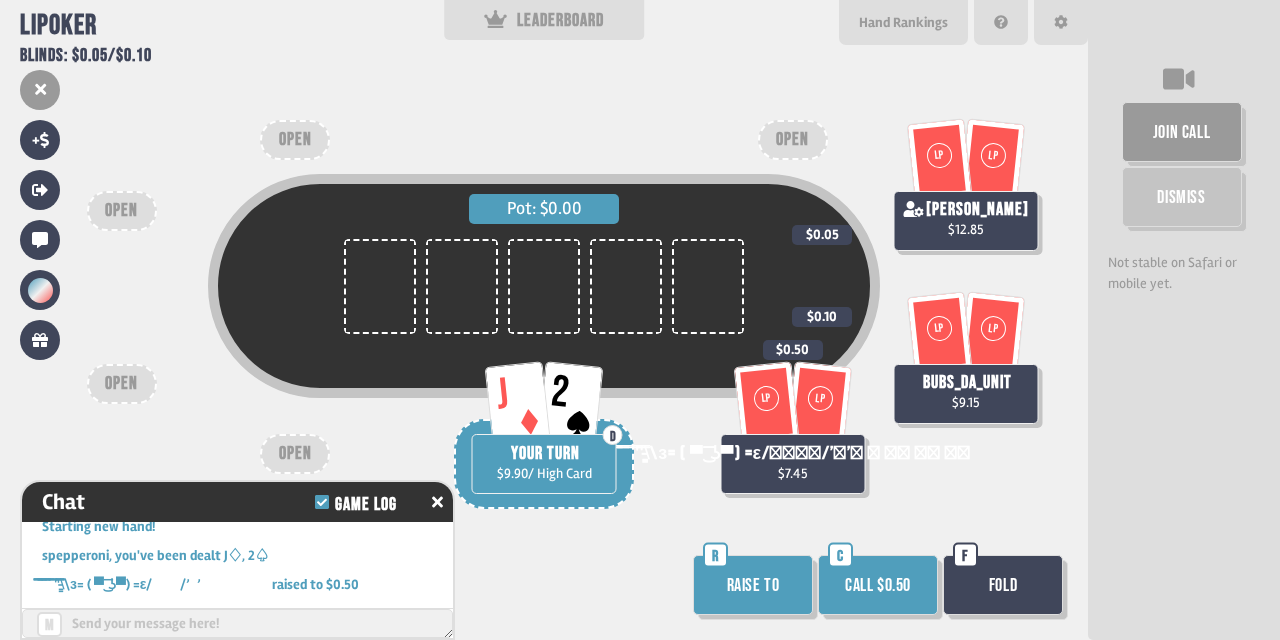 click on "Fold" at bounding box center [1003, 585] 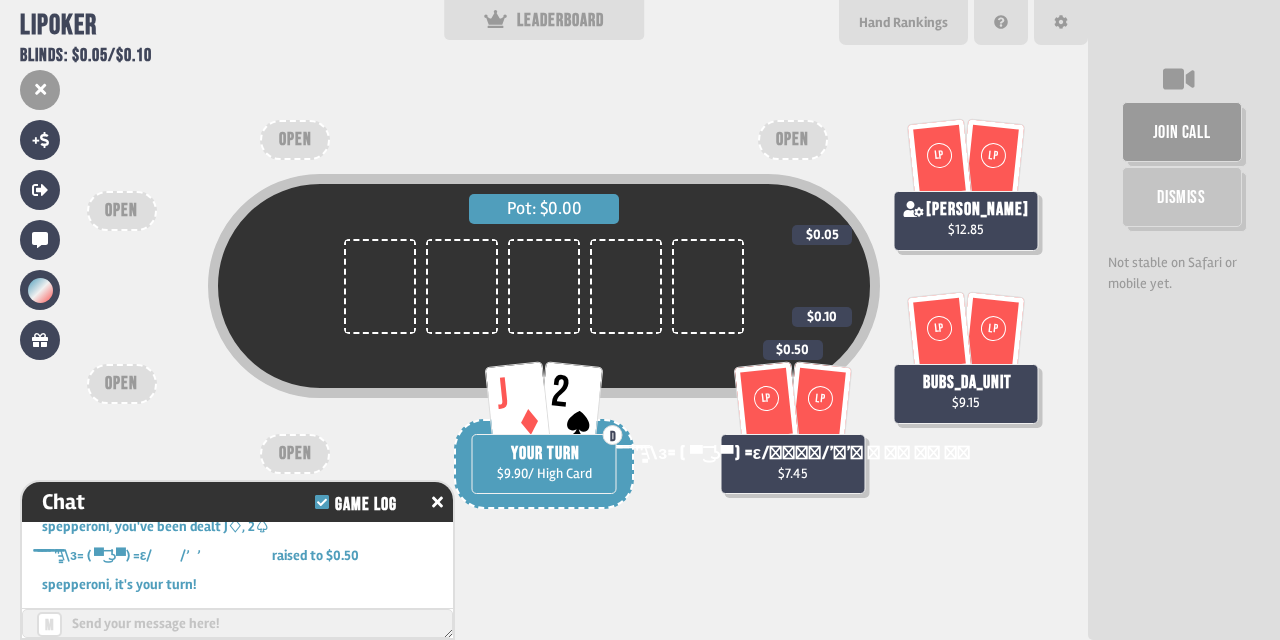 scroll, scrollTop: 1983, scrollLeft: 0, axis: vertical 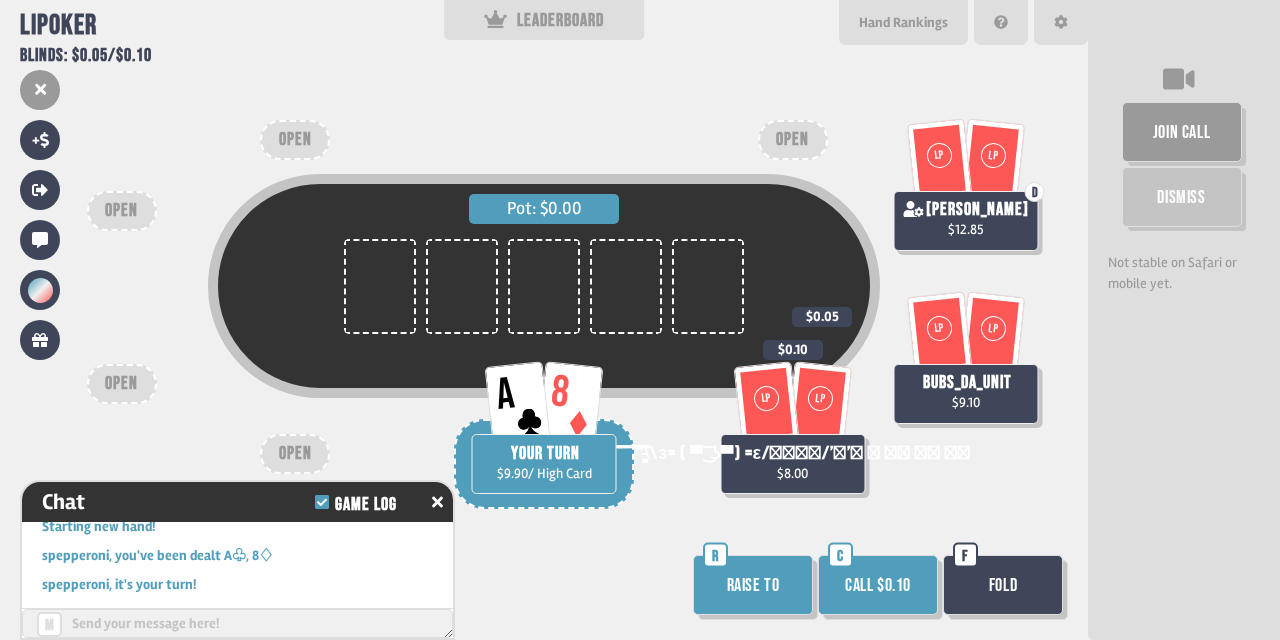 click on "Call $0.10" at bounding box center (878, 585) 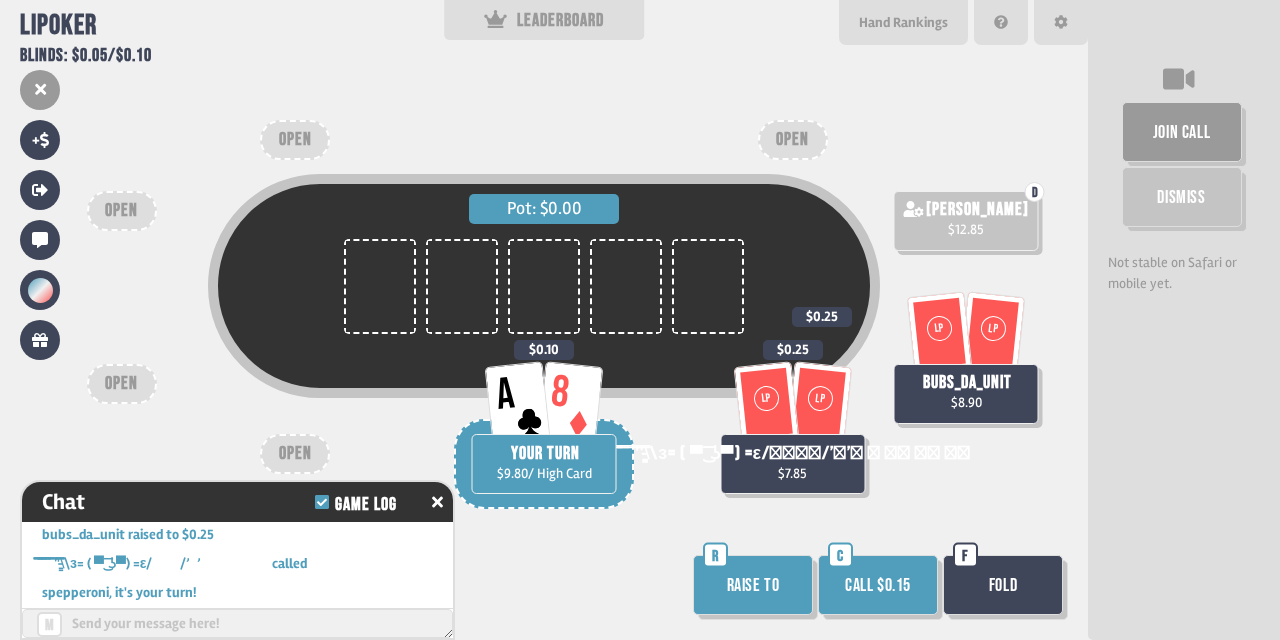 scroll, scrollTop: 2302, scrollLeft: 0, axis: vertical 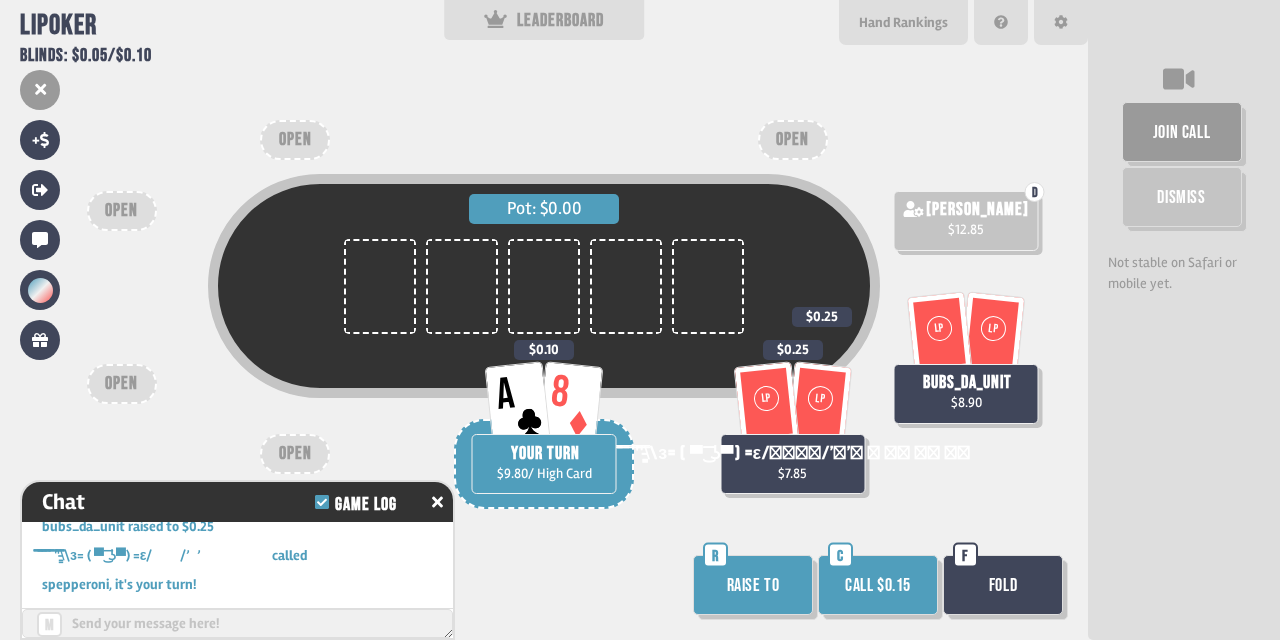 click on "Call $0.15" at bounding box center (878, 585) 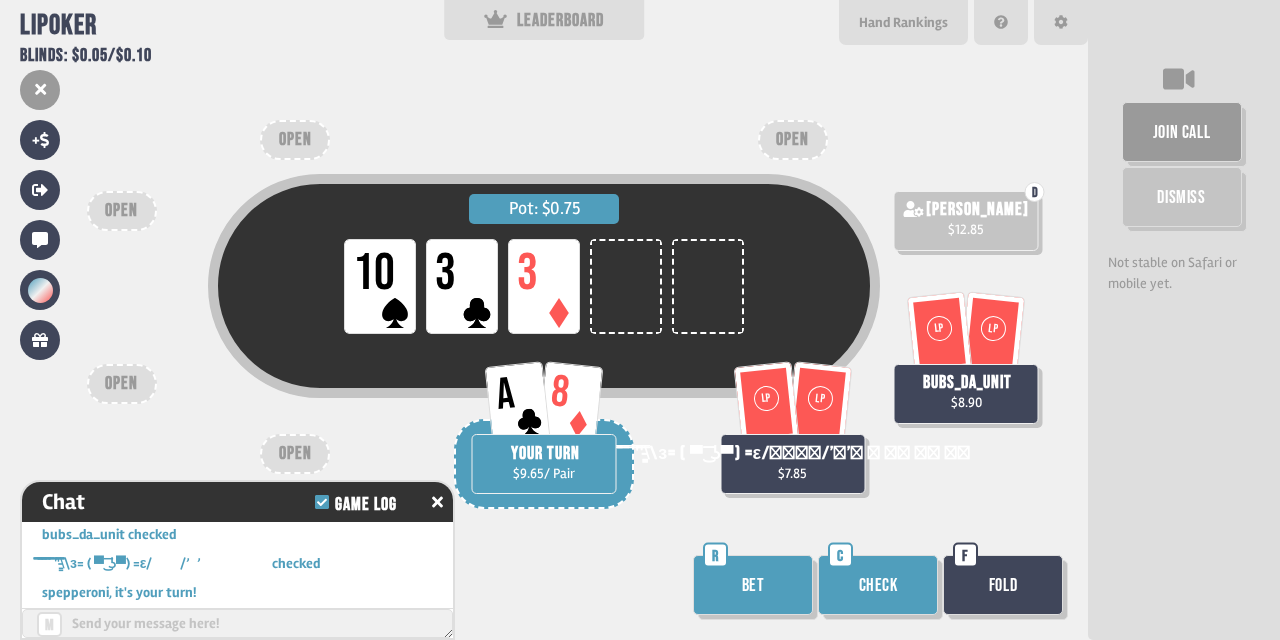 scroll, scrollTop: 2447, scrollLeft: 0, axis: vertical 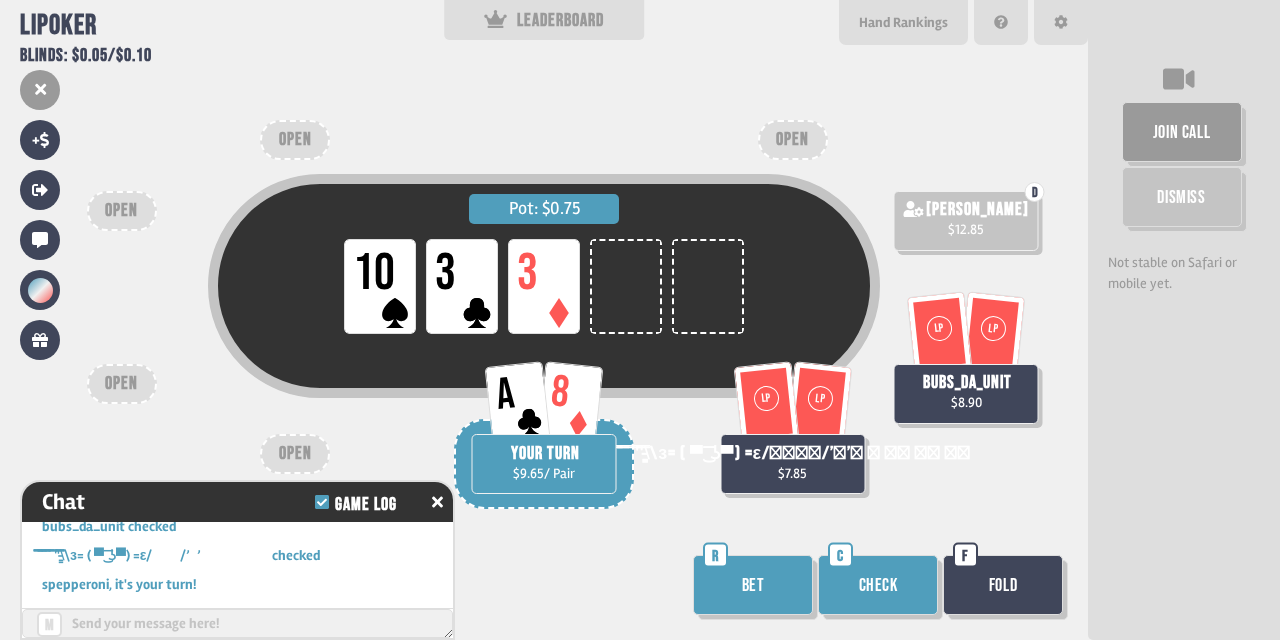 click on "Bet" at bounding box center [753, 585] 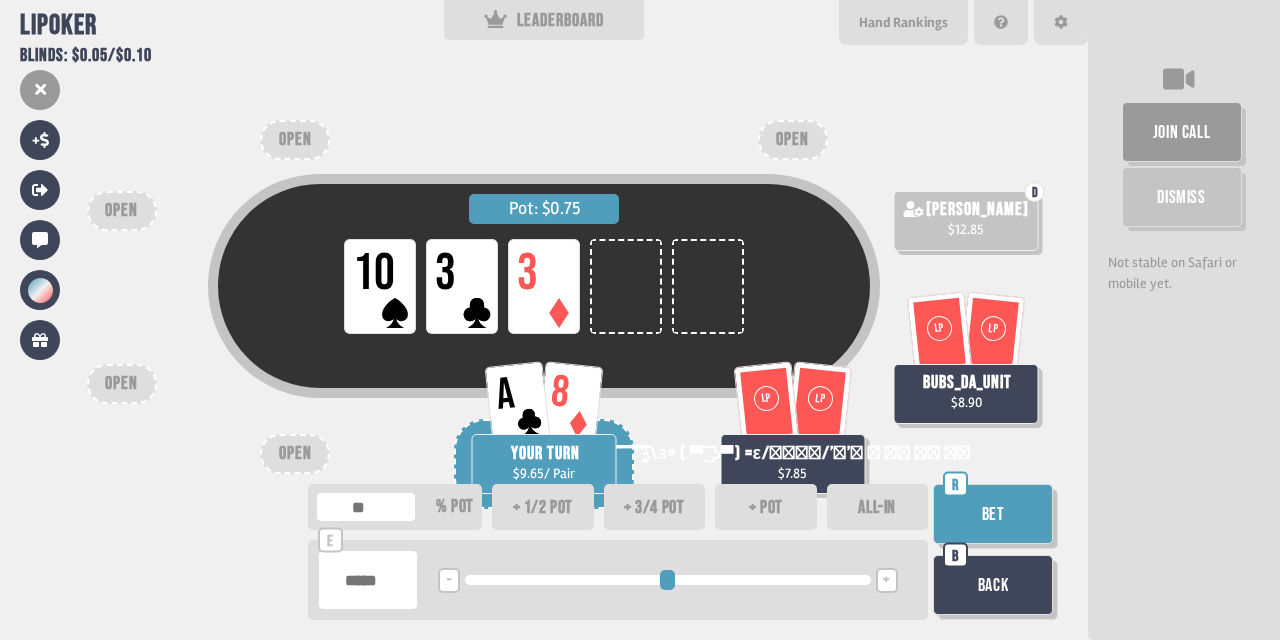 click on "+" at bounding box center [886, 581] 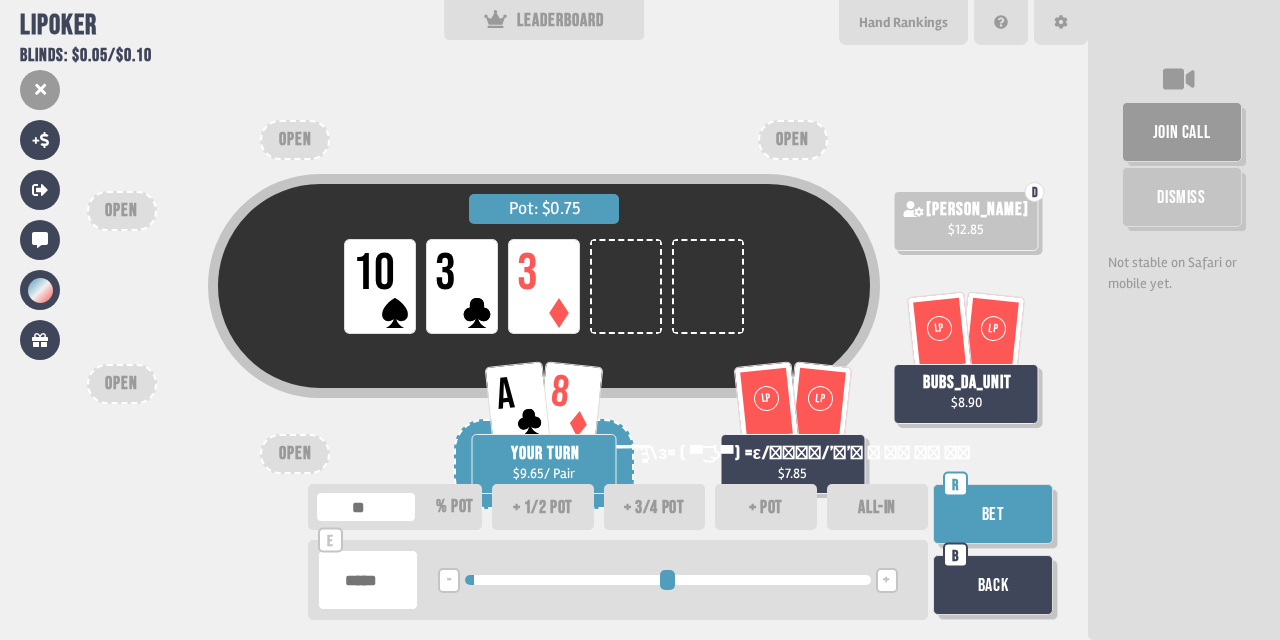 click on "Bet" at bounding box center [993, 514] 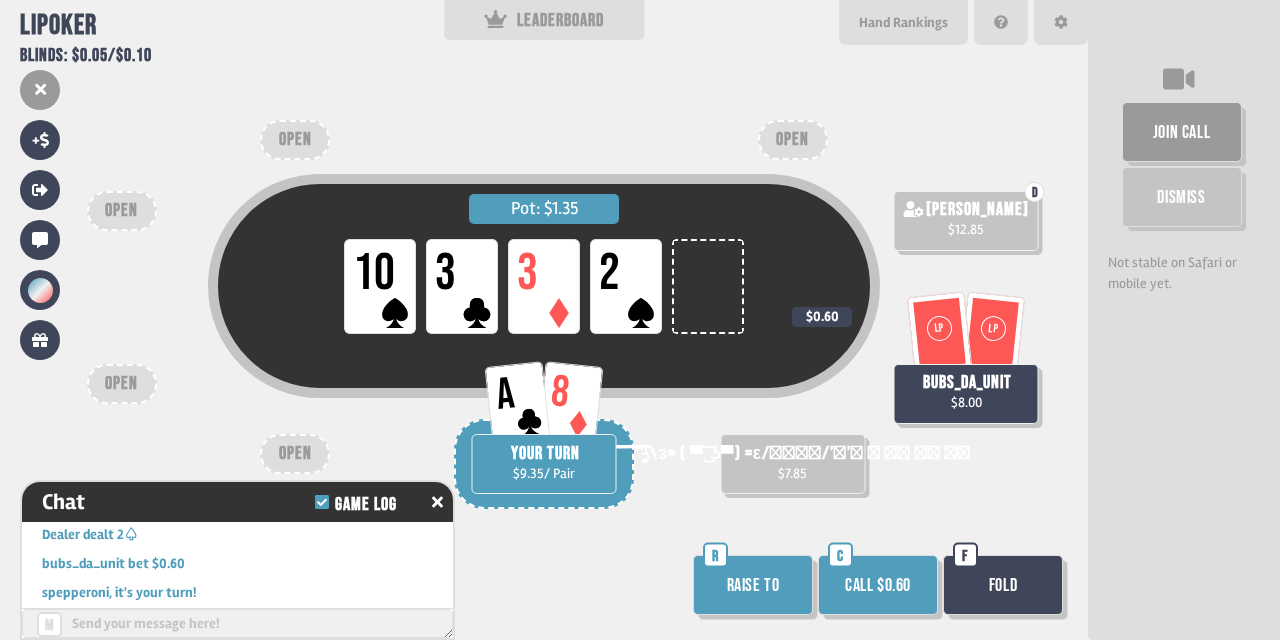 scroll, scrollTop: 2621, scrollLeft: 0, axis: vertical 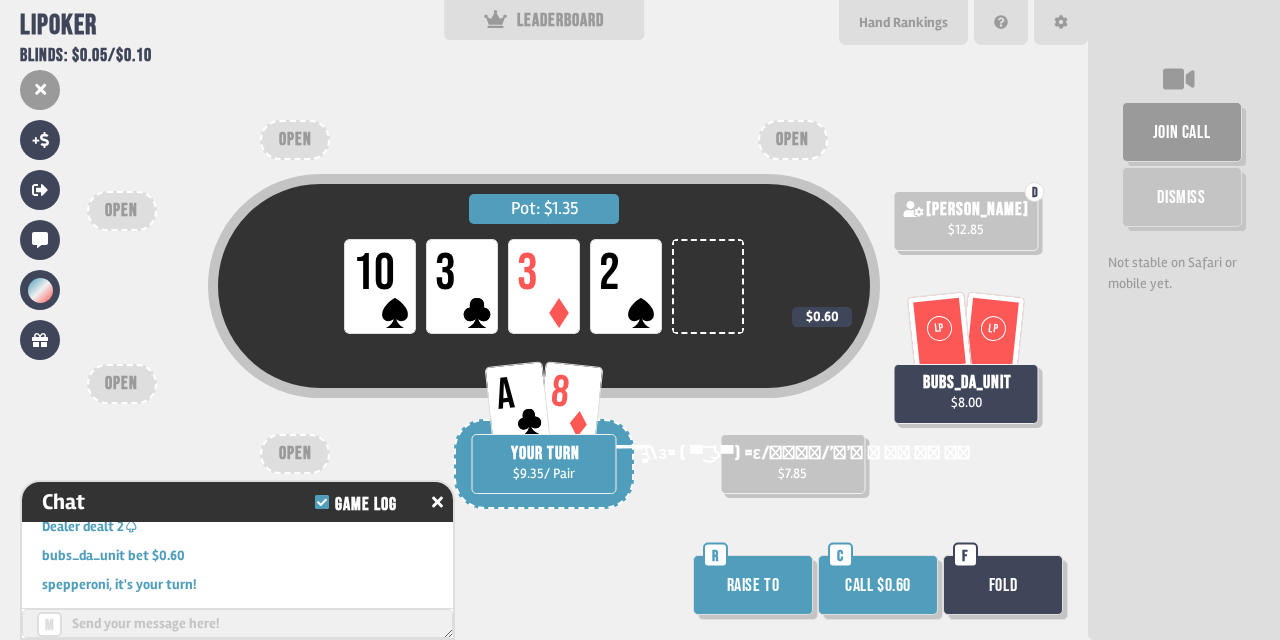 click on "Call $0.60" at bounding box center [878, 585] 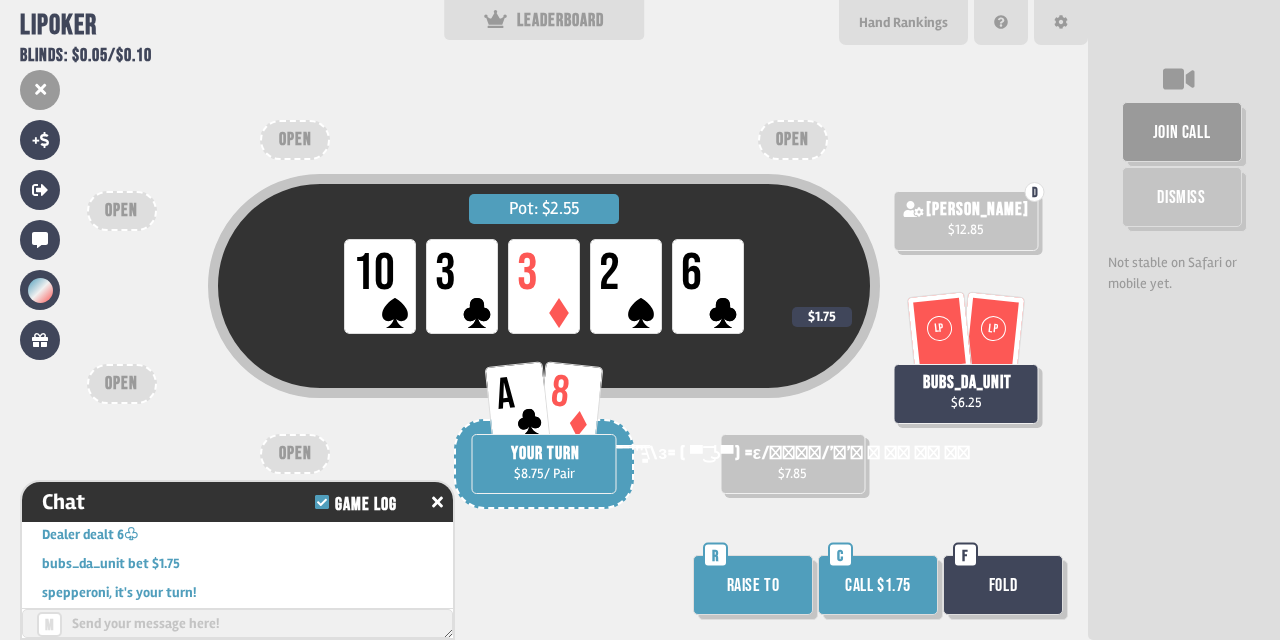 scroll, scrollTop: 2737, scrollLeft: 0, axis: vertical 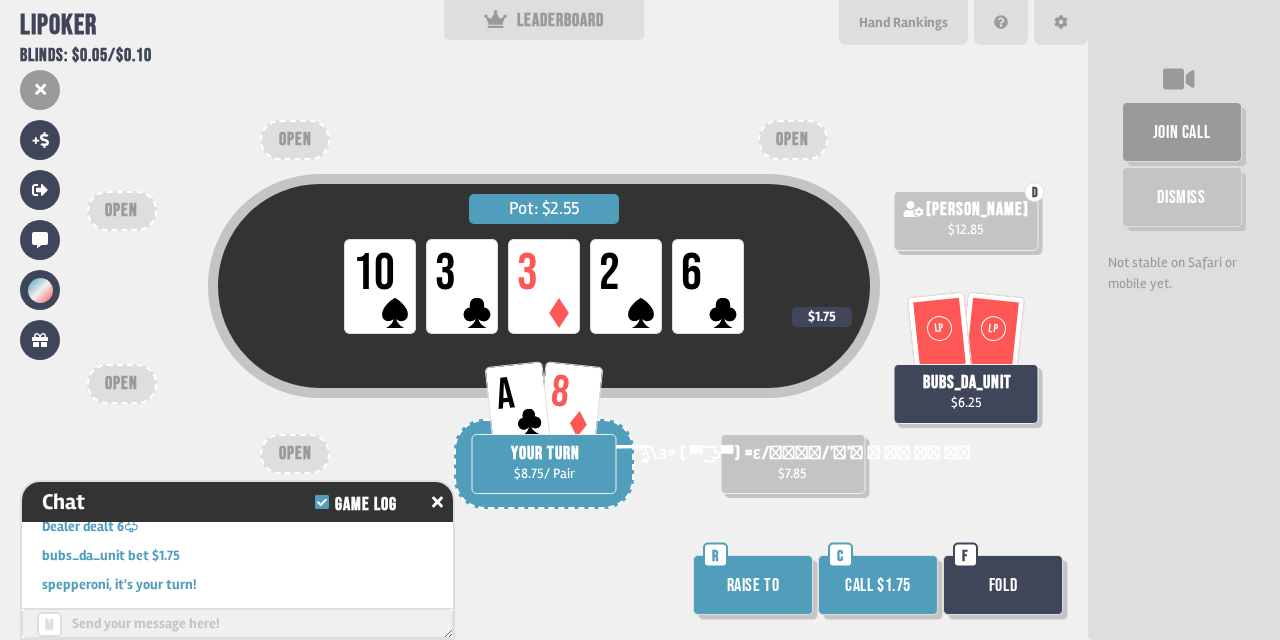 click on "F" at bounding box center [965, 555] 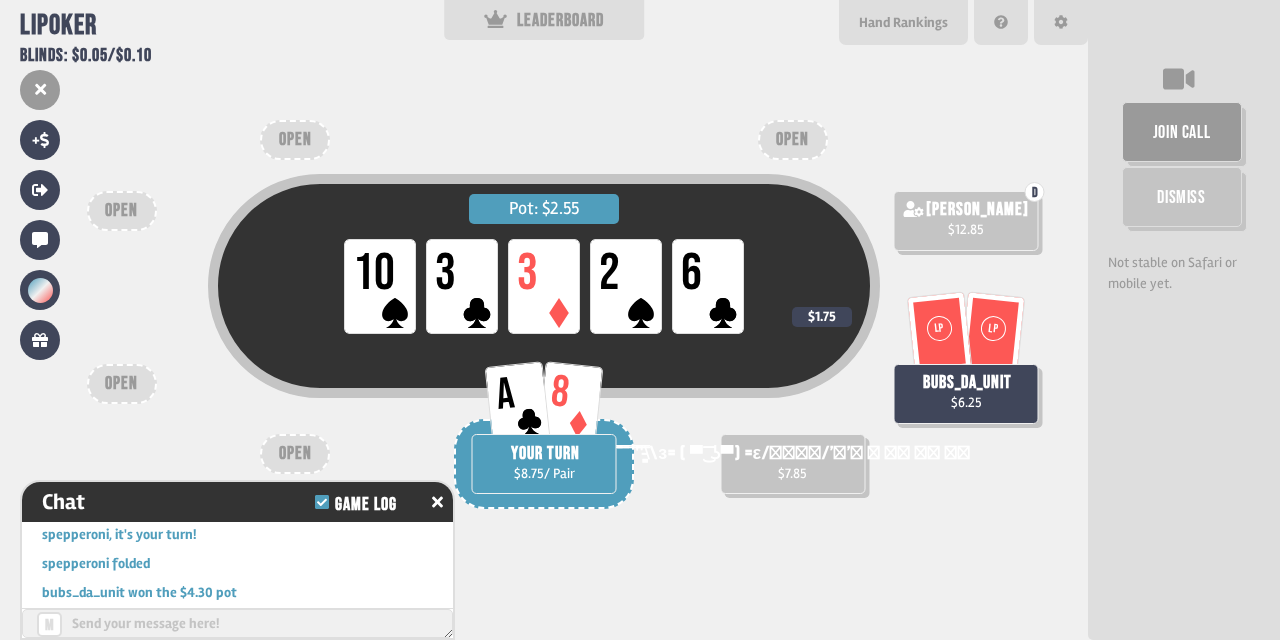 scroll, scrollTop: 2795, scrollLeft: 0, axis: vertical 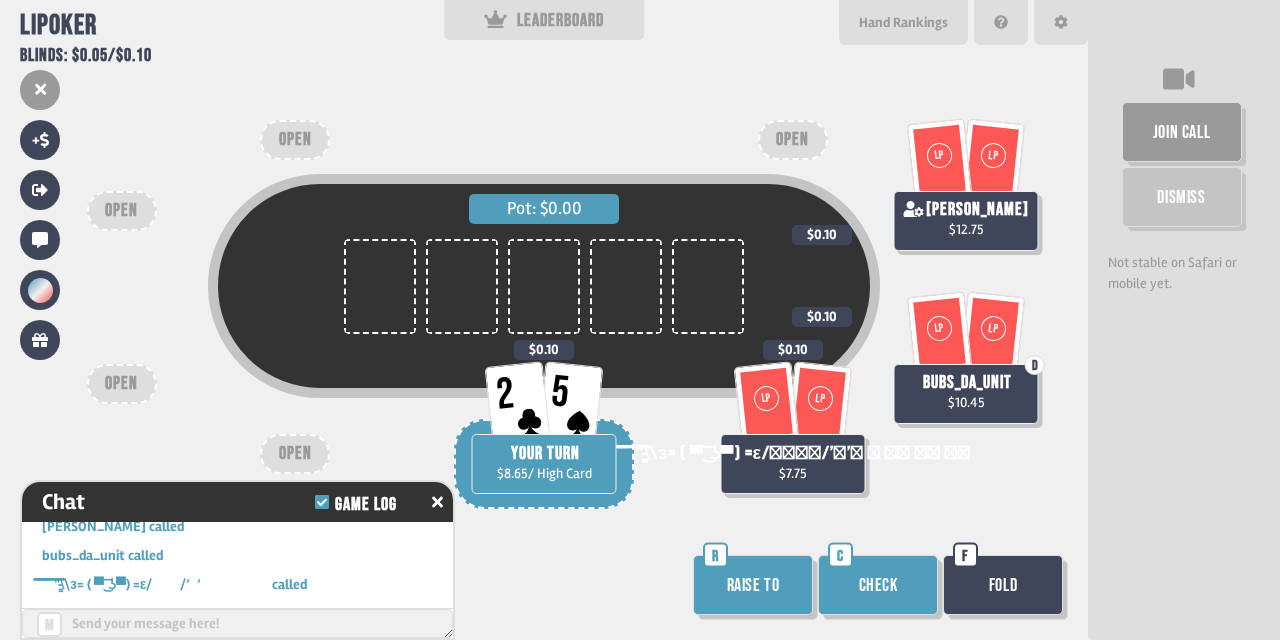 click on "Check" at bounding box center (878, 585) 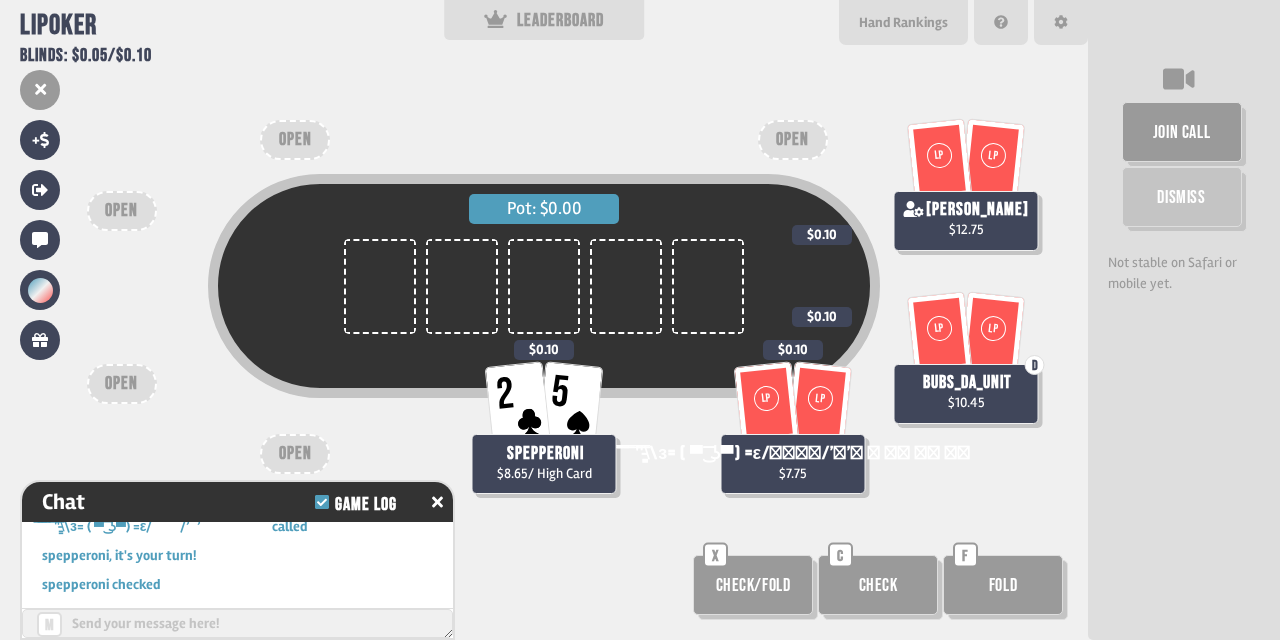 scroll, scrollTop: 3027, scrollLeft: 0, axis: vertical 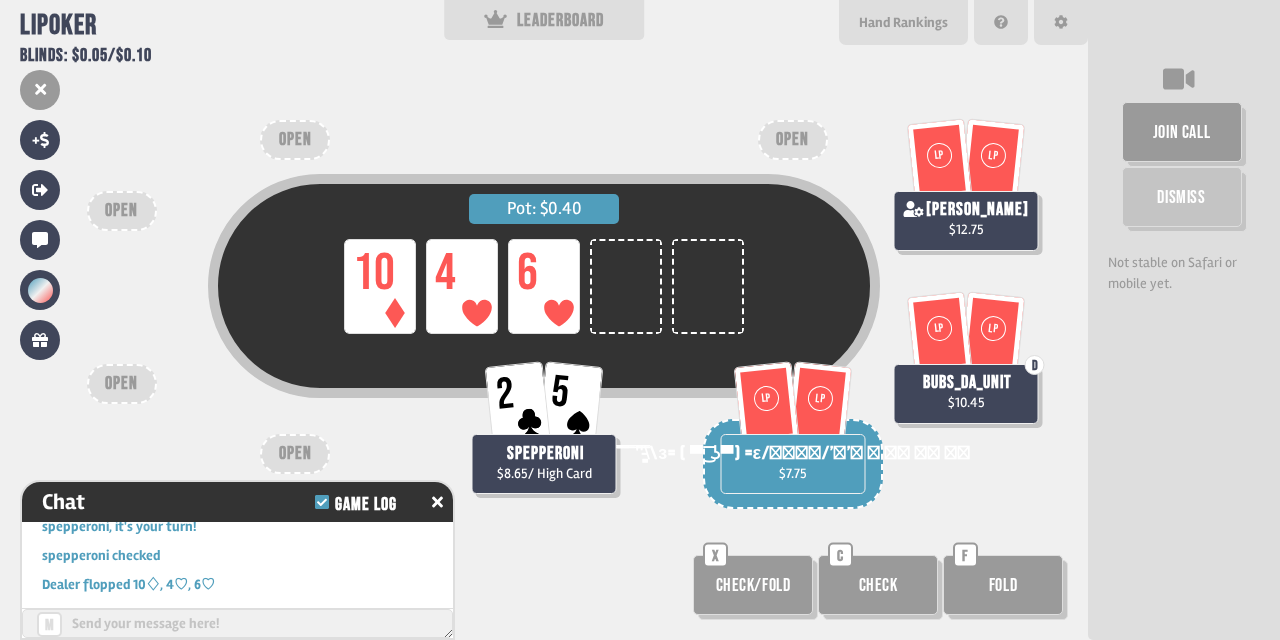 click on "Check/Fold" at bounding box center (753, 585) 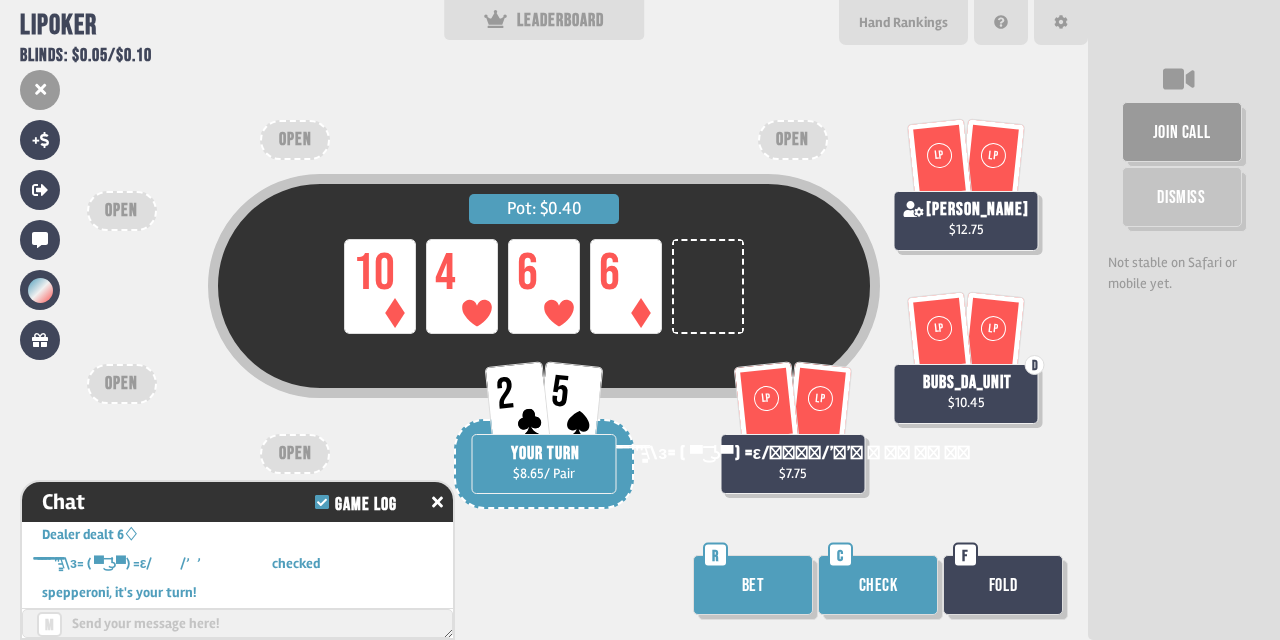 scroll, scrollTop: 3259, scrollLeft: 0, axis: vertical 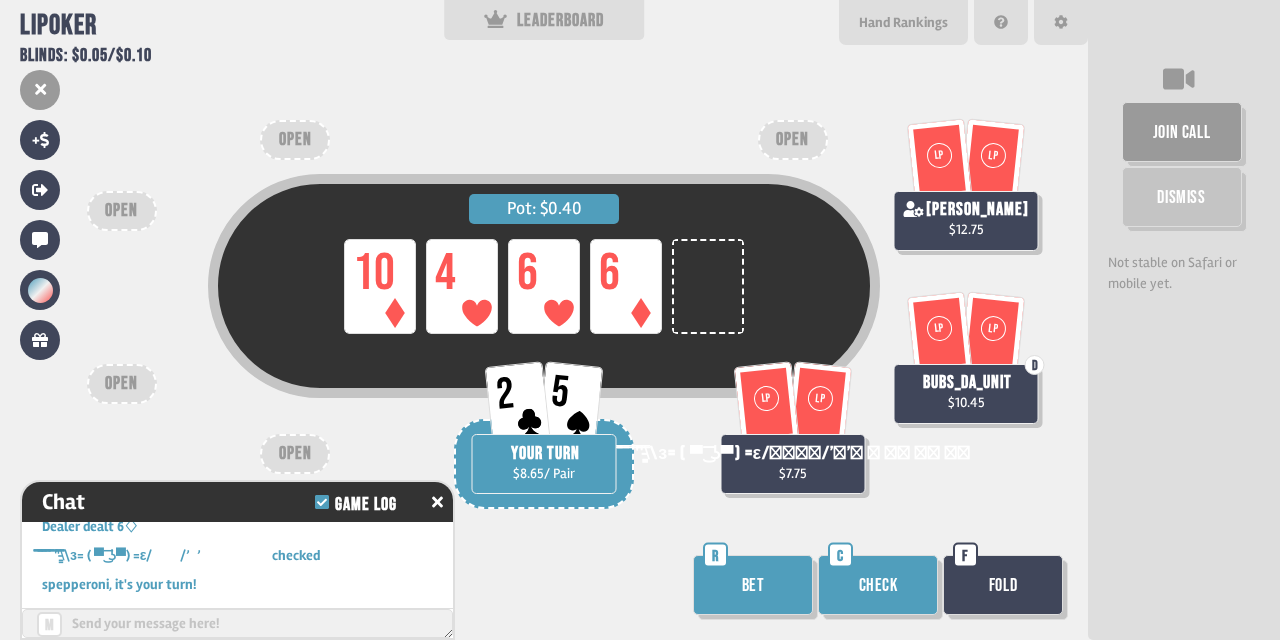 click on "Check" at bounding box center [878, 585] 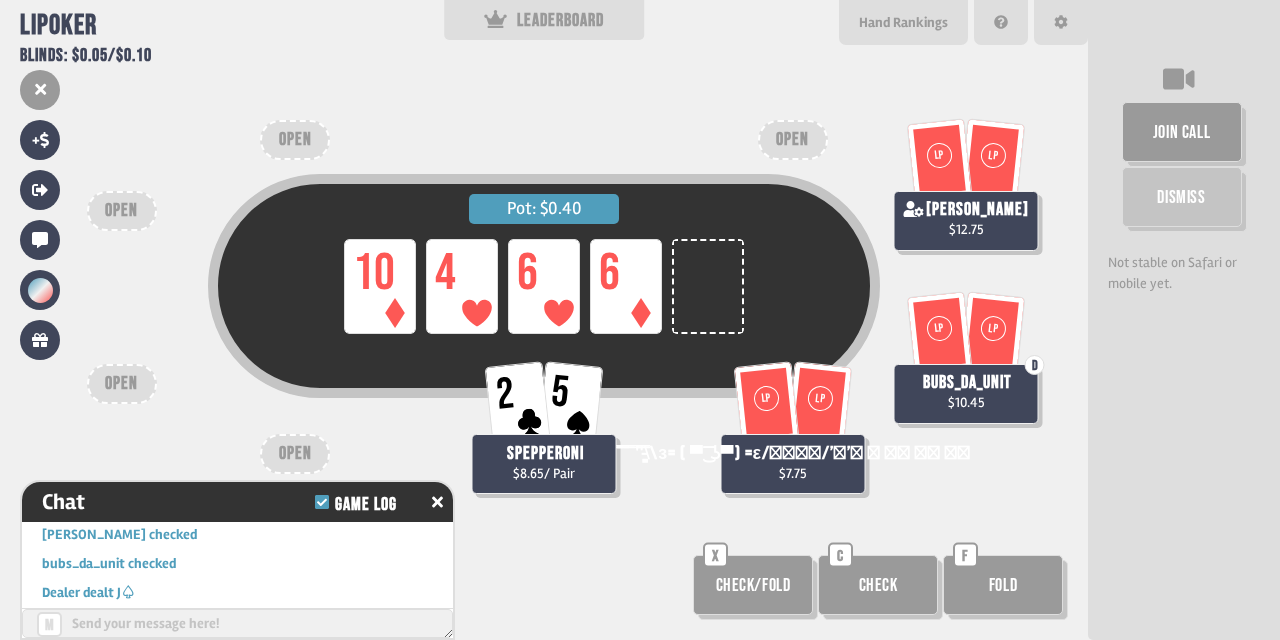 scroll, scrollTop: 3375, scrollLeft: 0, axis: vertical 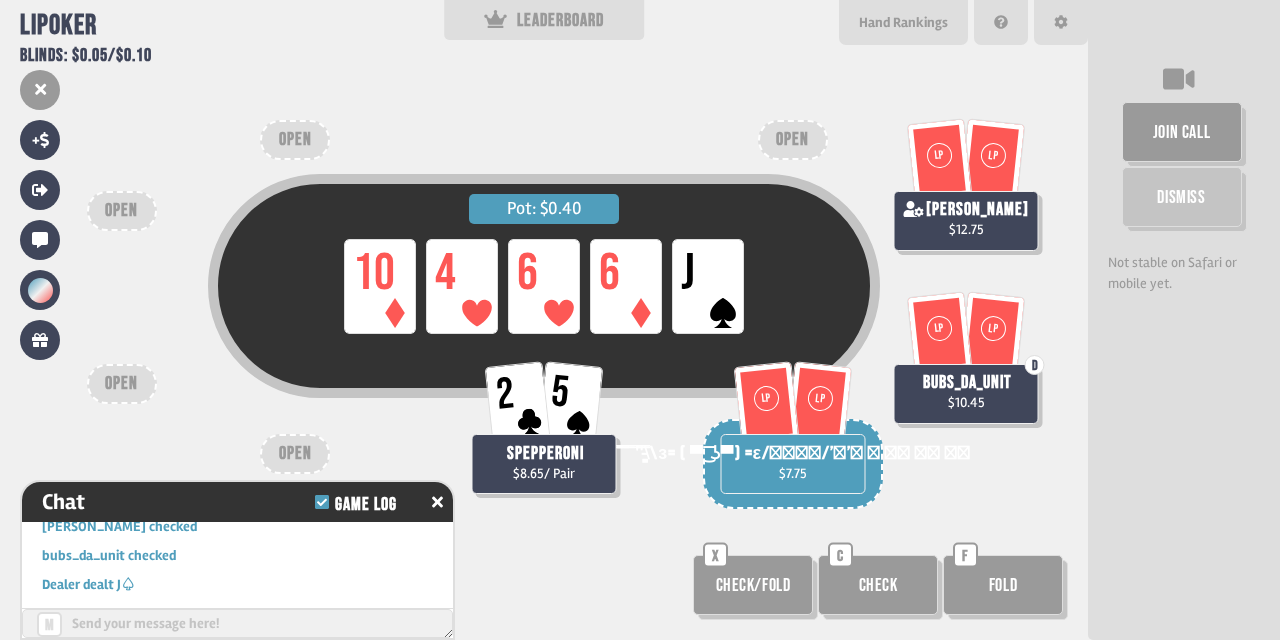 click on "Check/Fold" at bounding box center [753, 585] 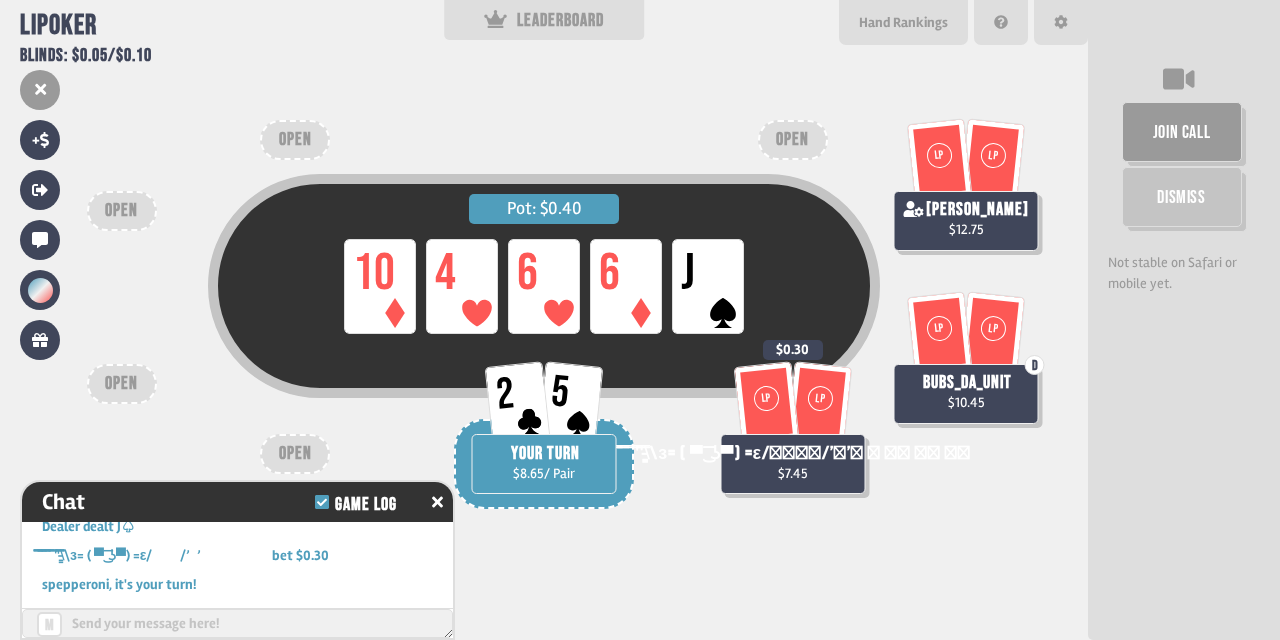 scroll, scrollTop: 3512, scrollLeft: 0, axis: vertical 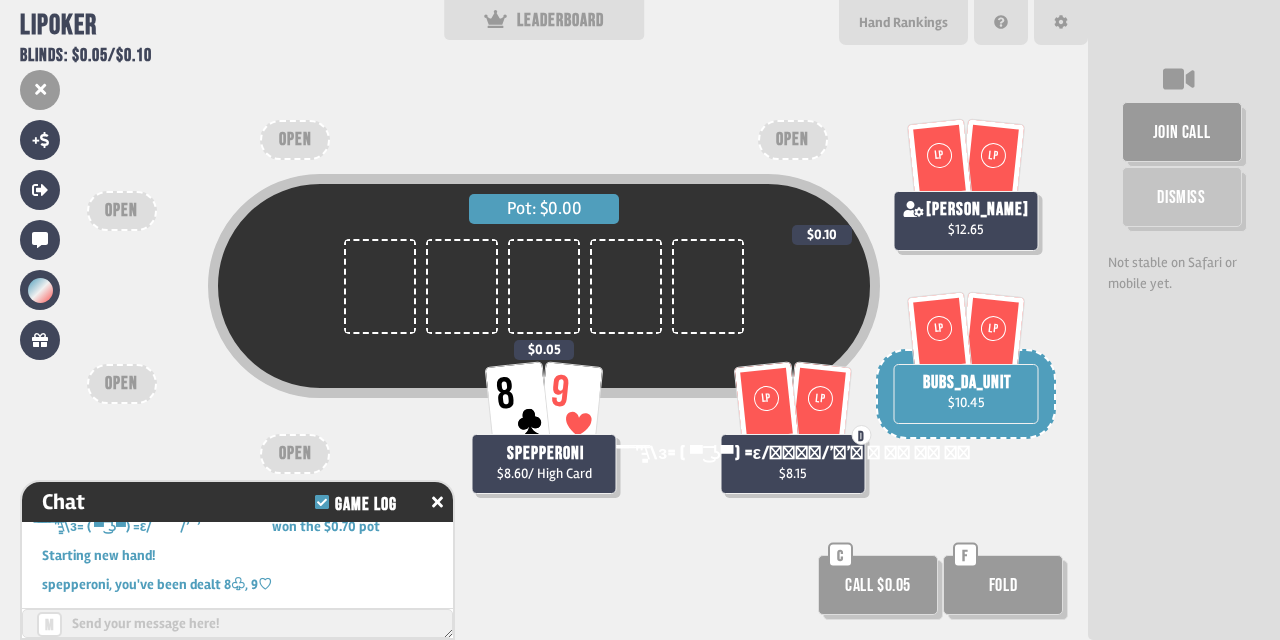 click on "Call $0.05" at bounding box center (878, 585) 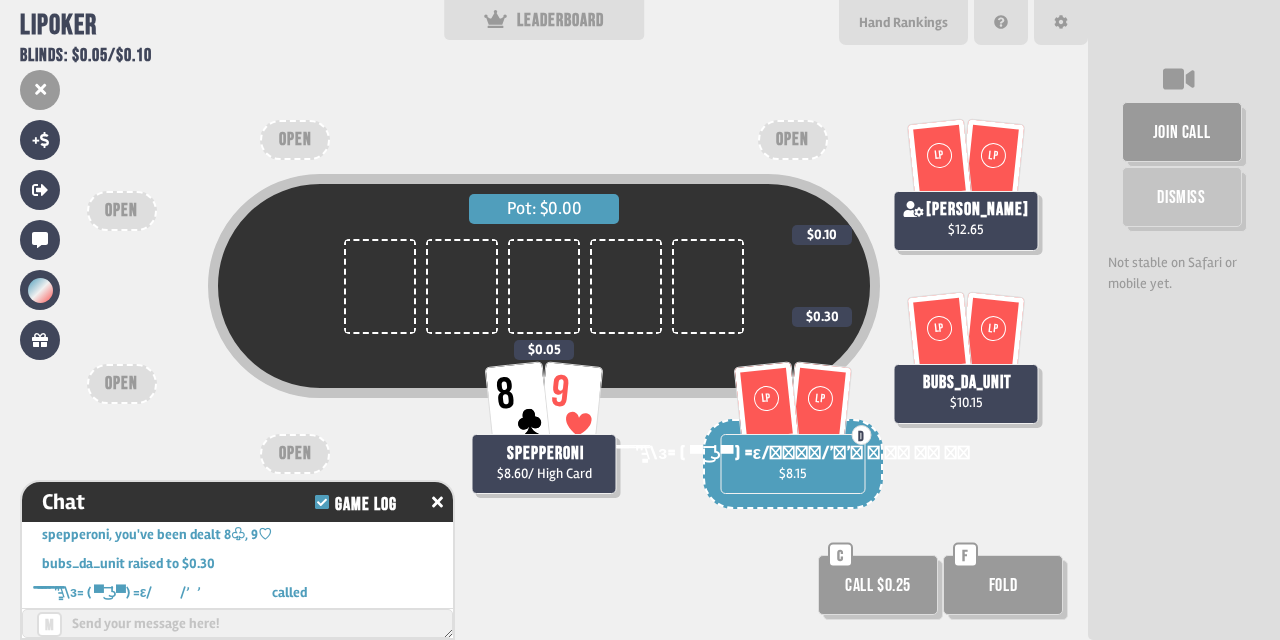 scroll, scrollTop: 3715, scrollLeft: 0, axis: vertical 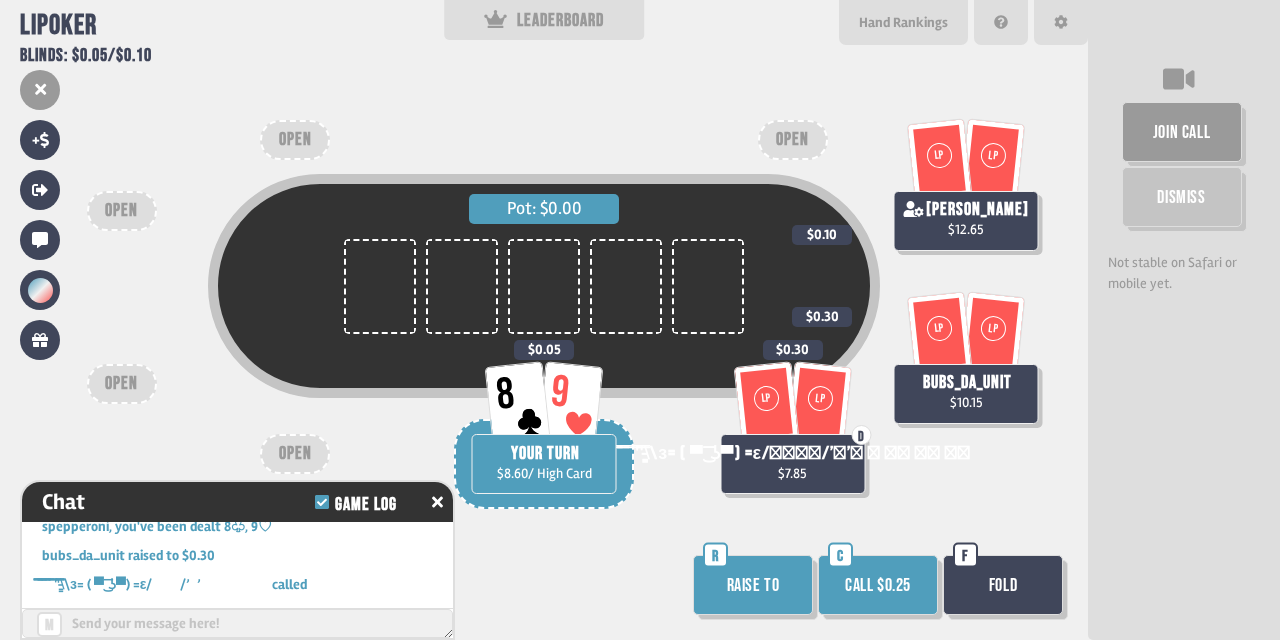 click on "Fold" at bounding box center (1003, 585) 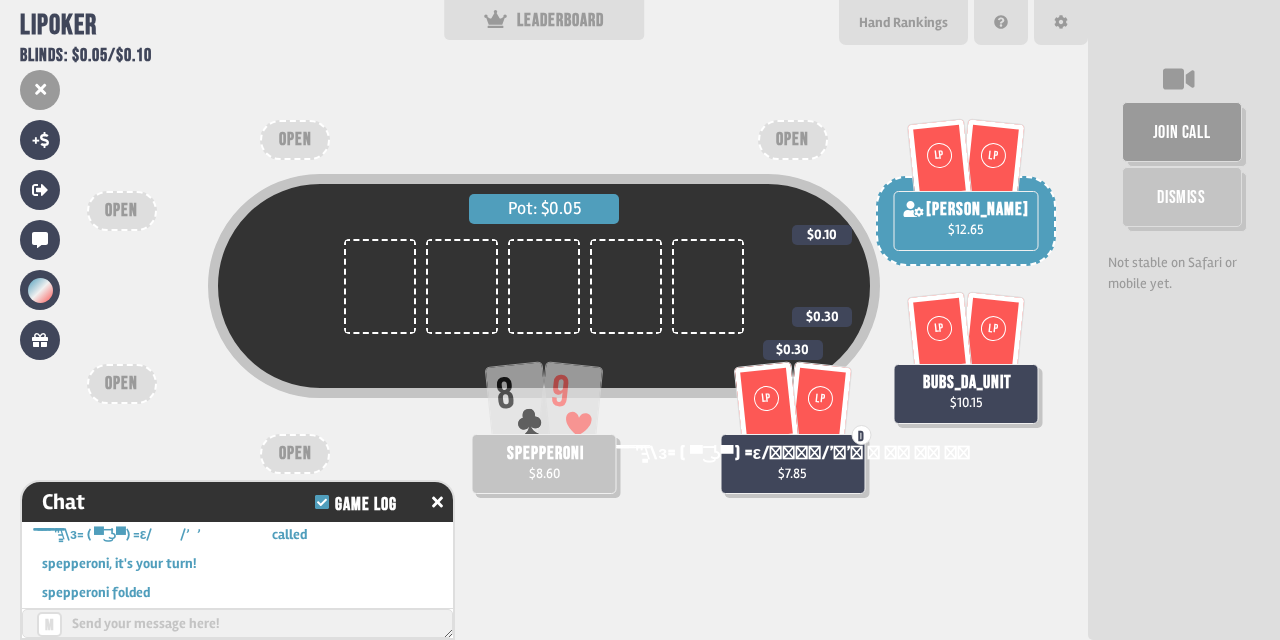 scroll, scrollTop: 3773, scrollLeft: 0, axis: vertical 